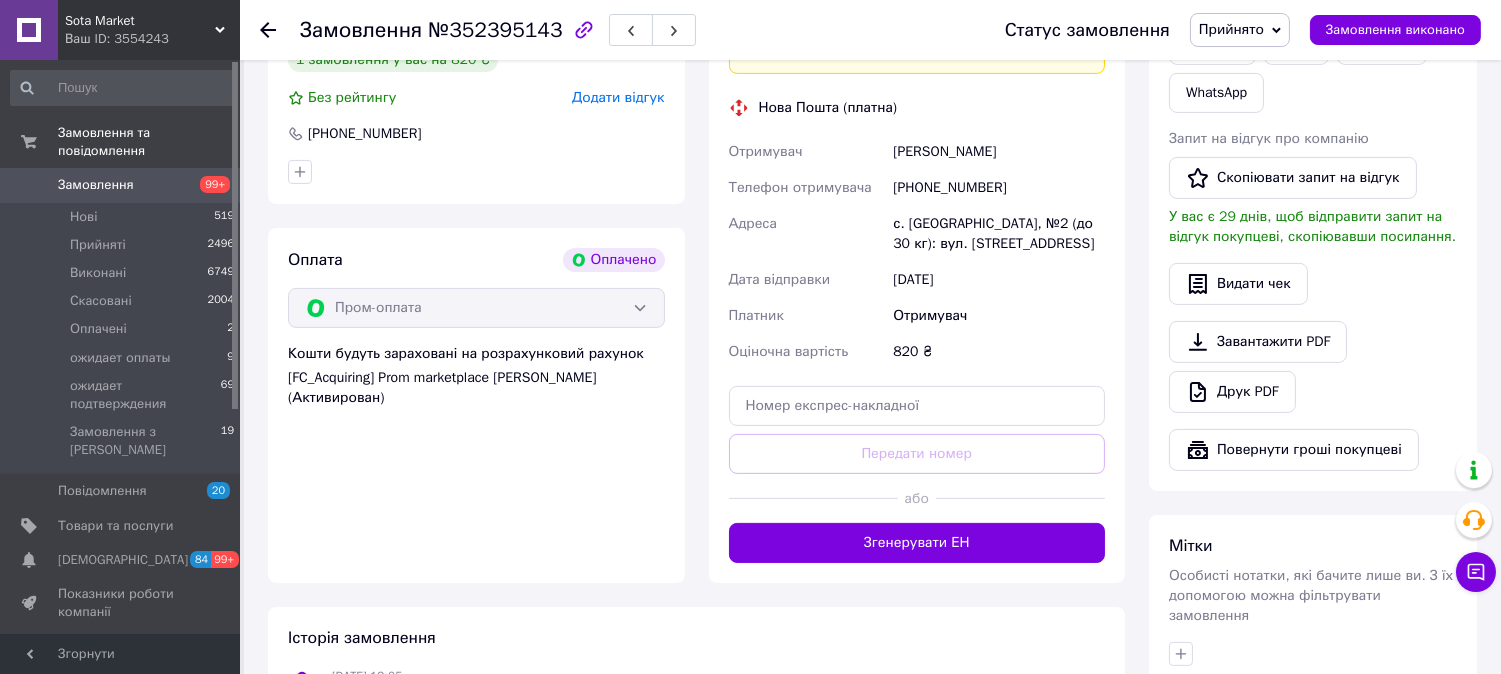 scroll, scrollTop: 1111, scrollLeft: 0, axis: vertical 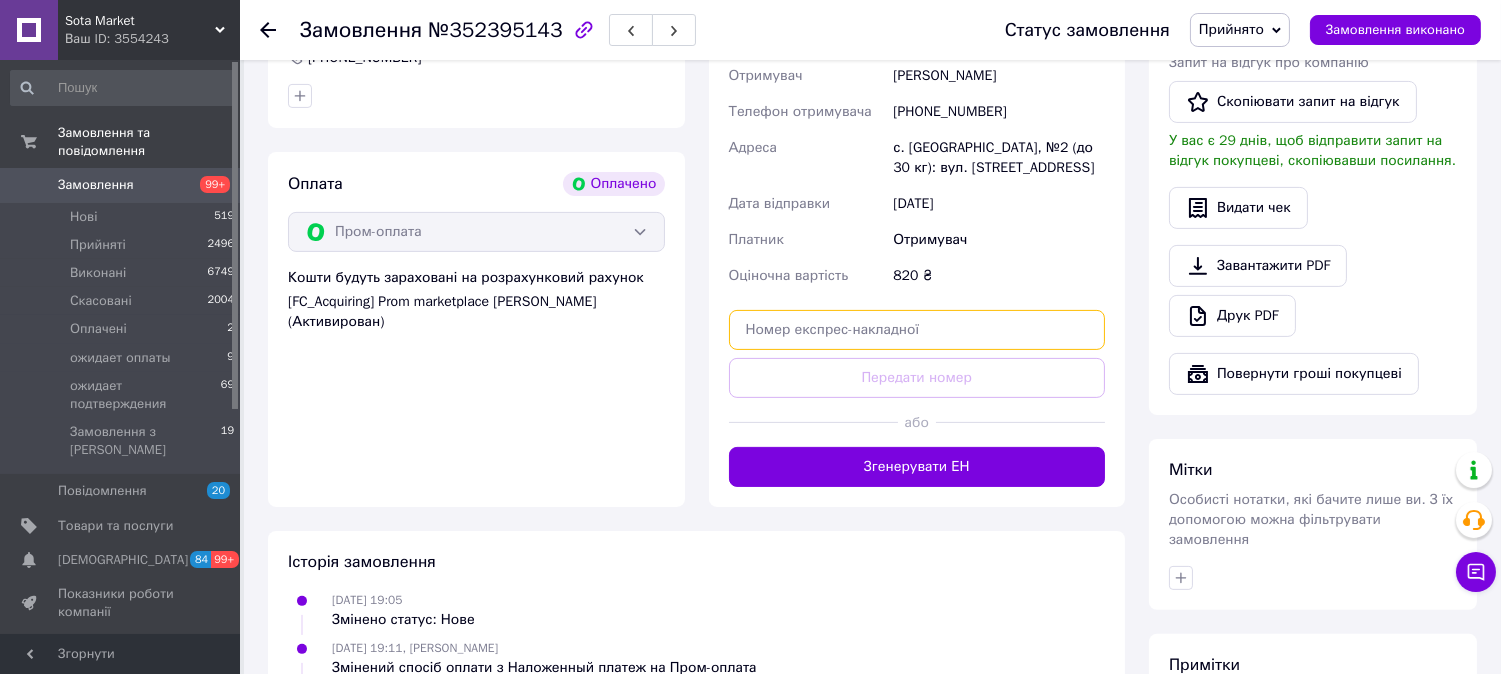 paste on "20451204787416" 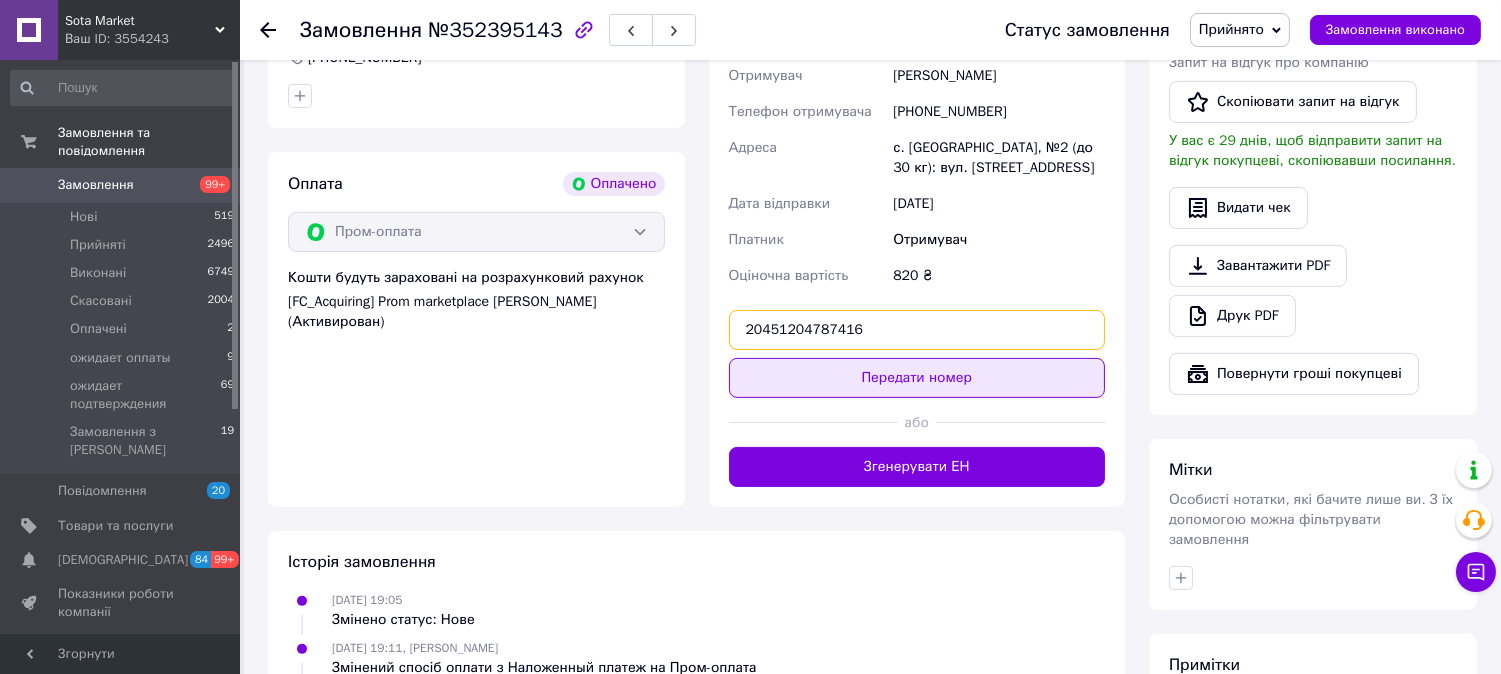 type on "20451204787416" 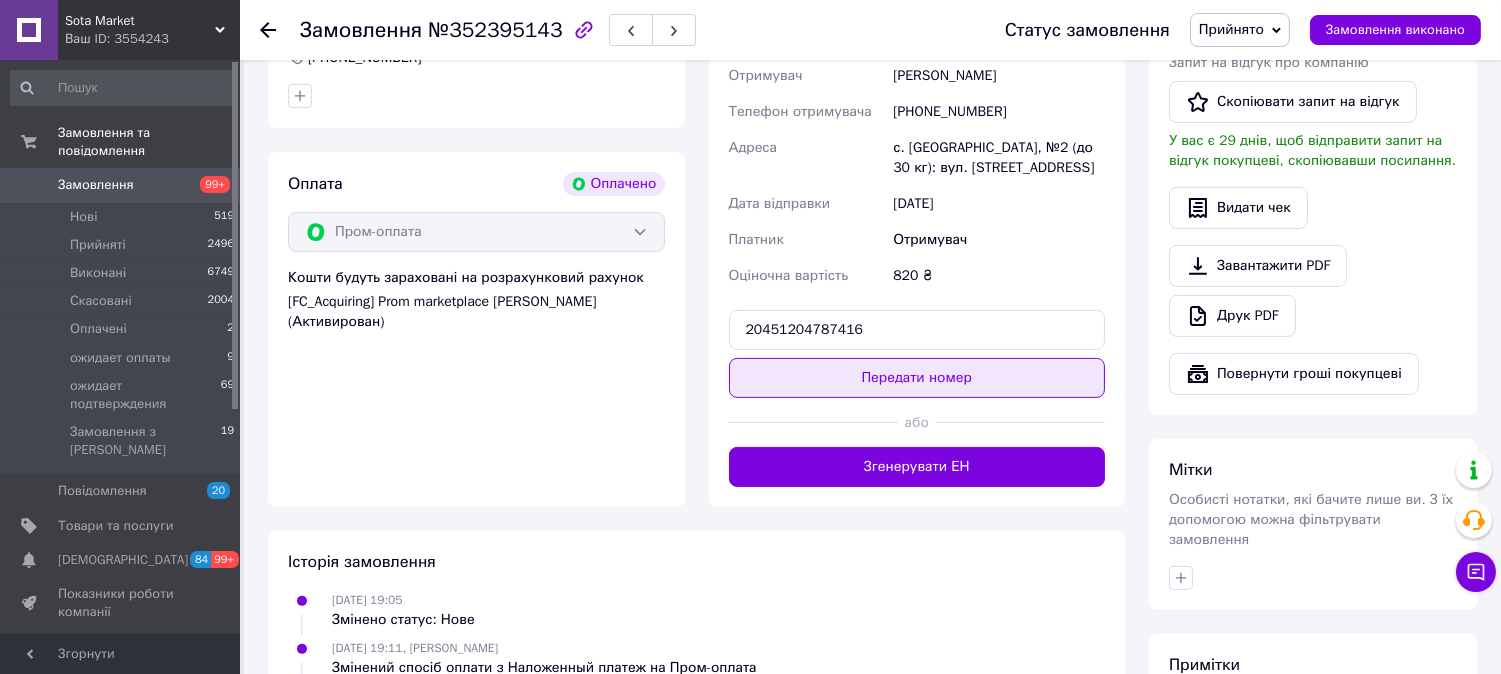 click on "Передати номер" at bounding box center (917, 378) 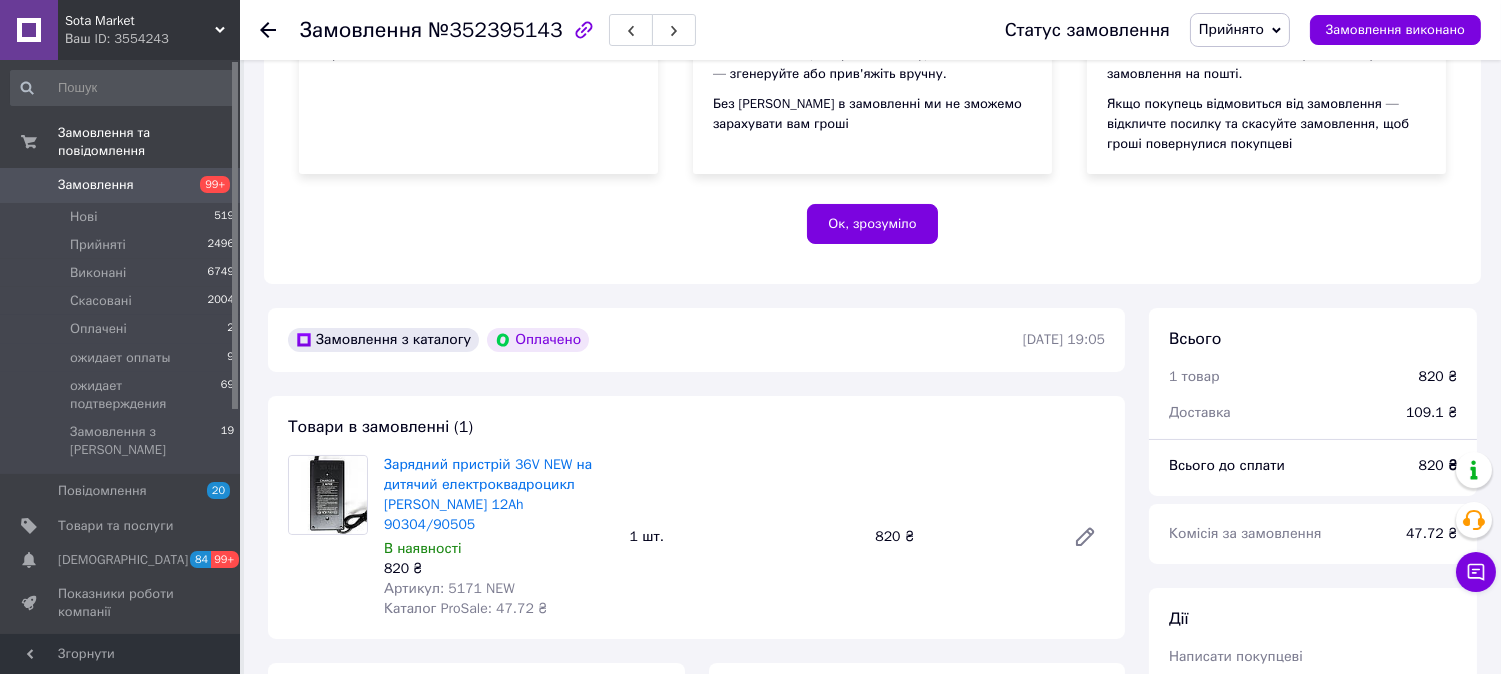 scroll, scrollTop: 0, scrollLeft: 0, axis: both 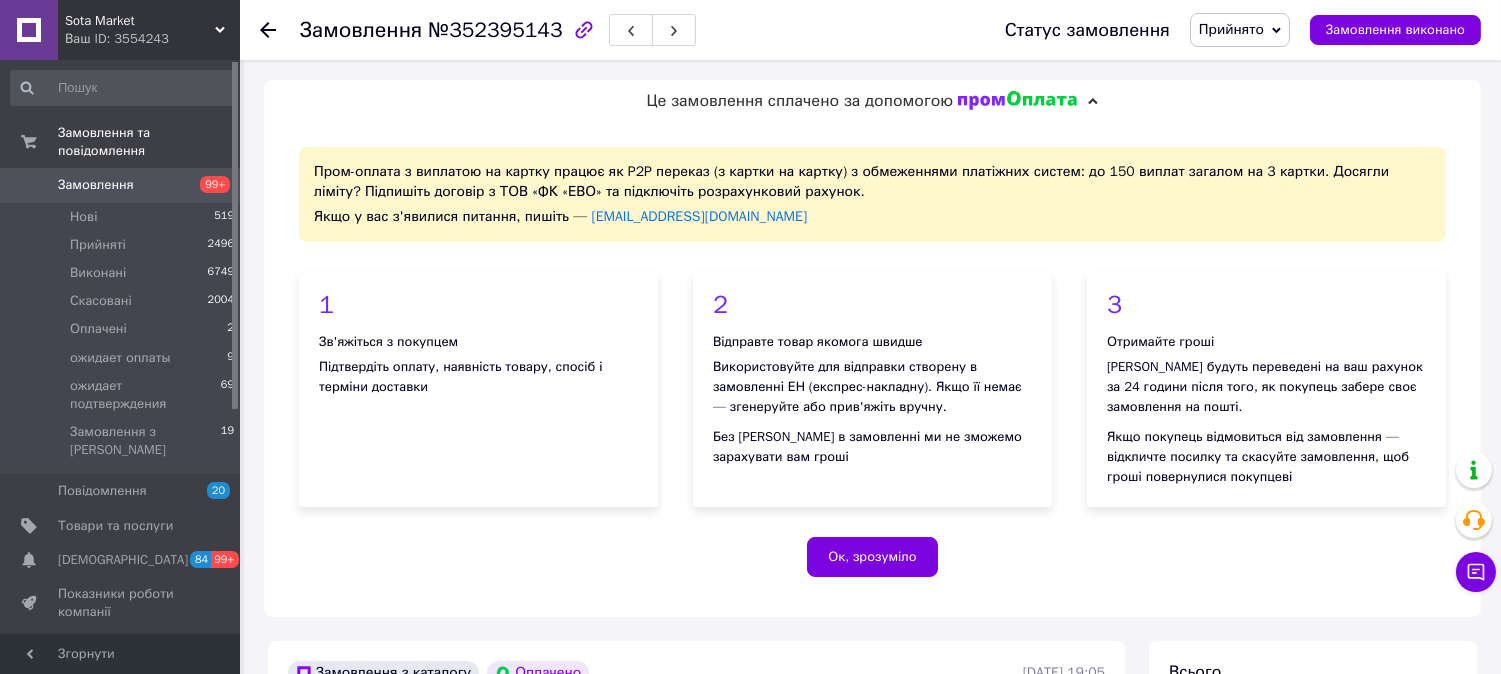 click on "Замовлення" at bounding box center (121, 185) 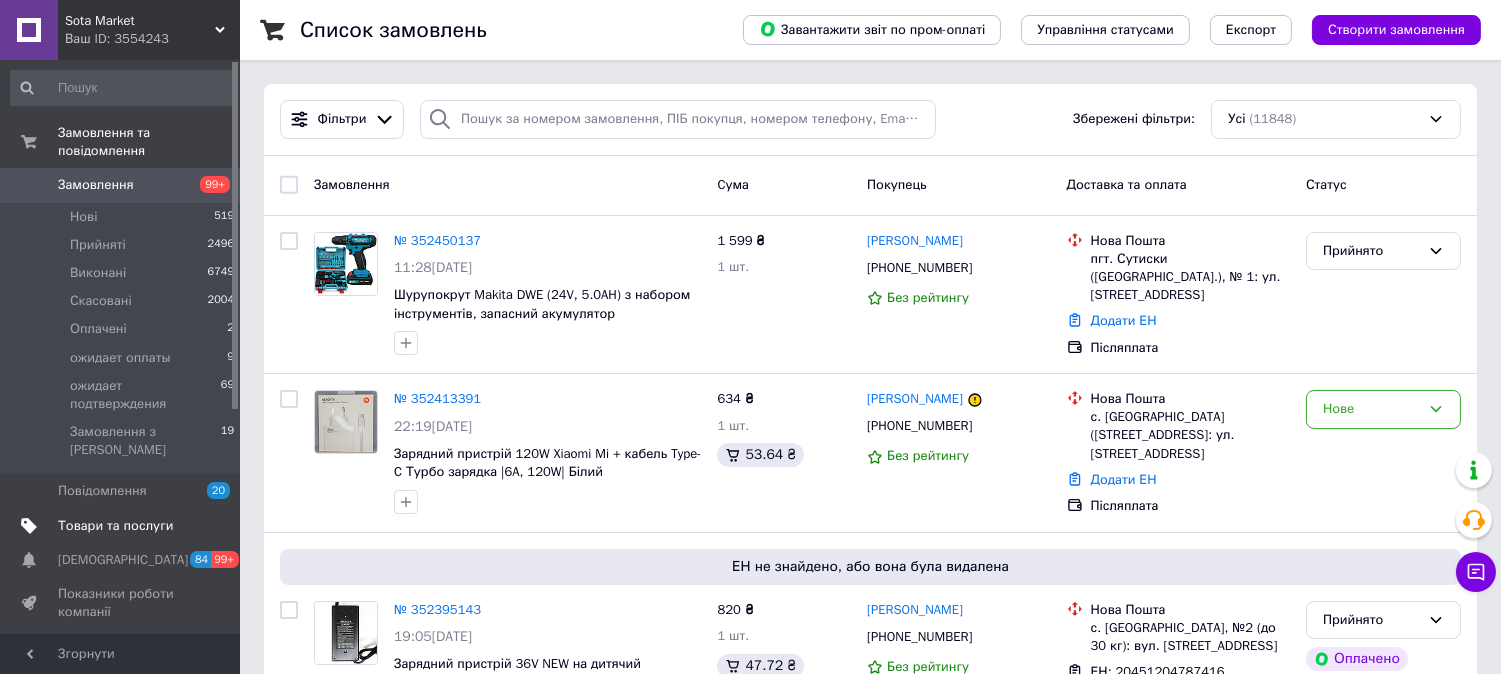 click on "Товари та послуги" at bounding box center [115, 526] 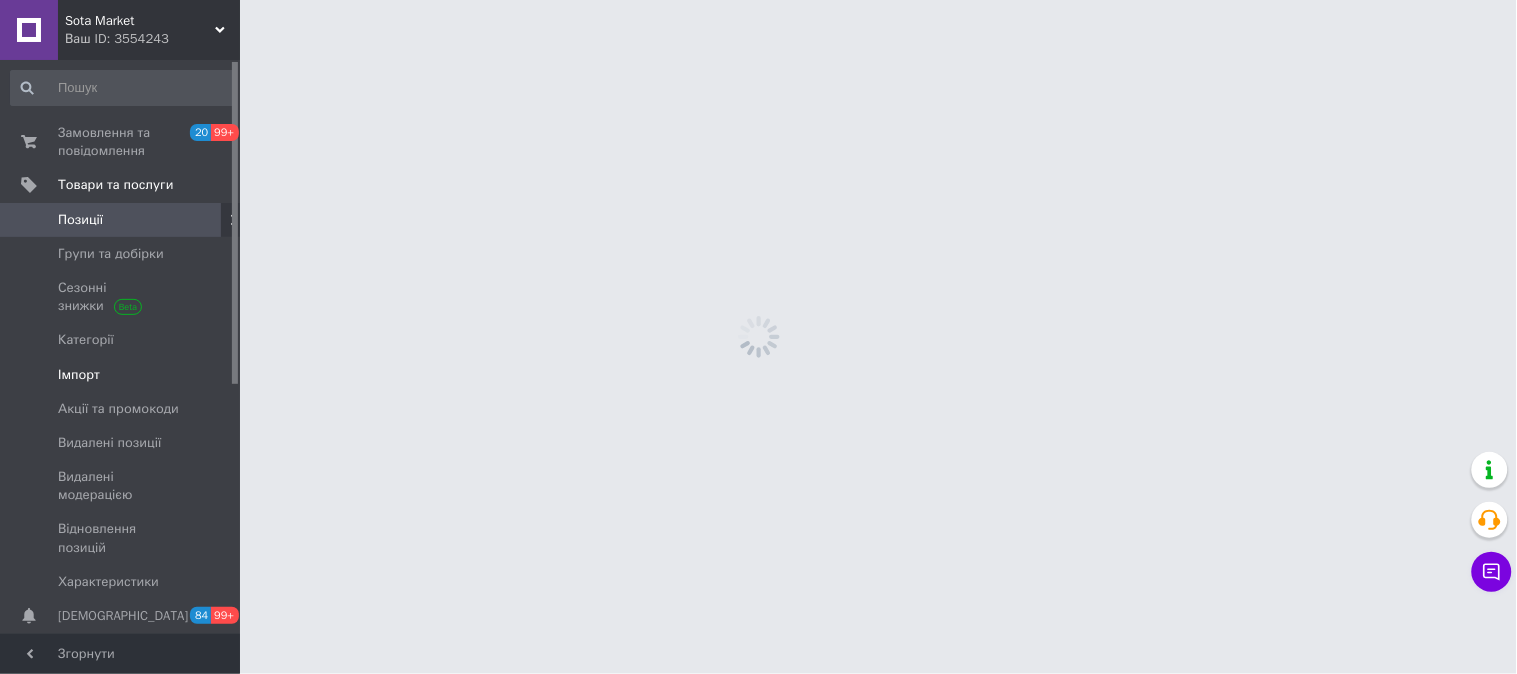 click on "Імпорт" at bounding box center (121, 375) 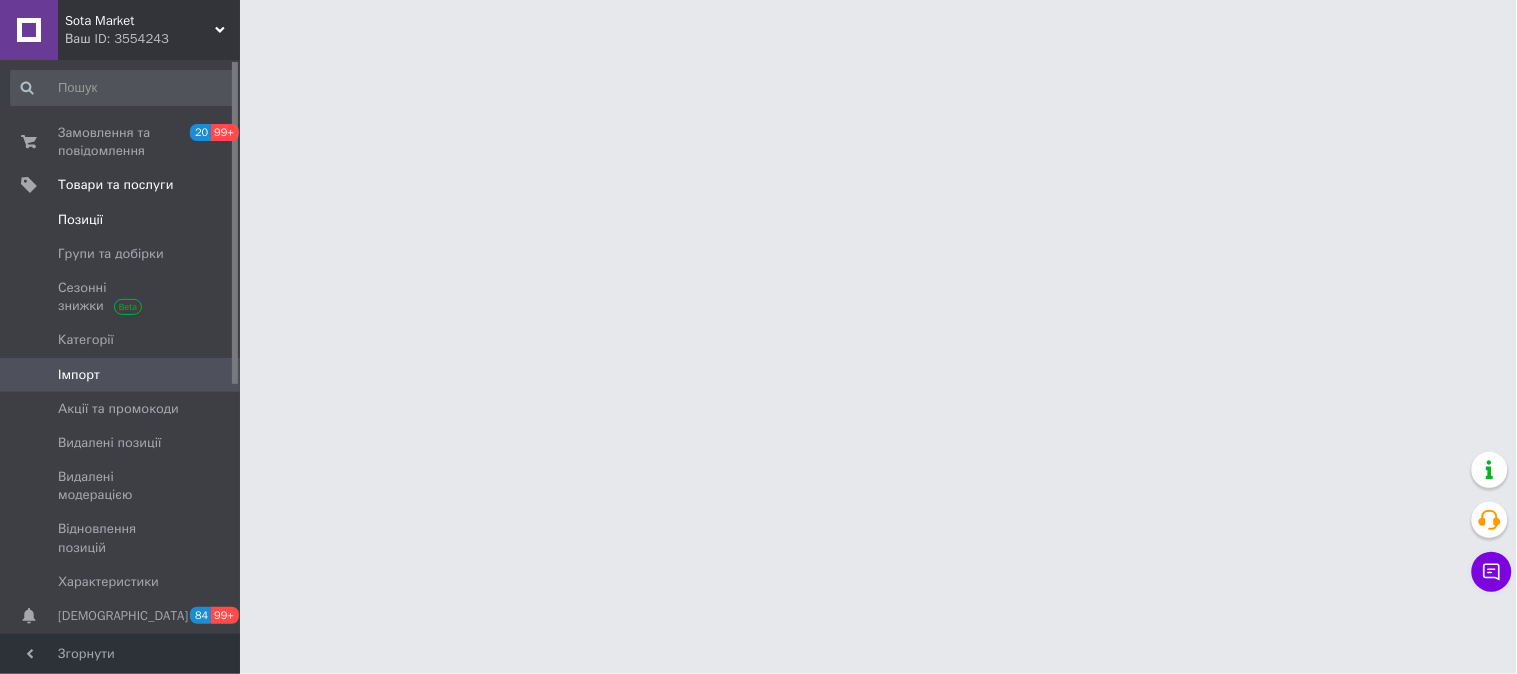 click on "Позиції" at bounding box center (80, 220) 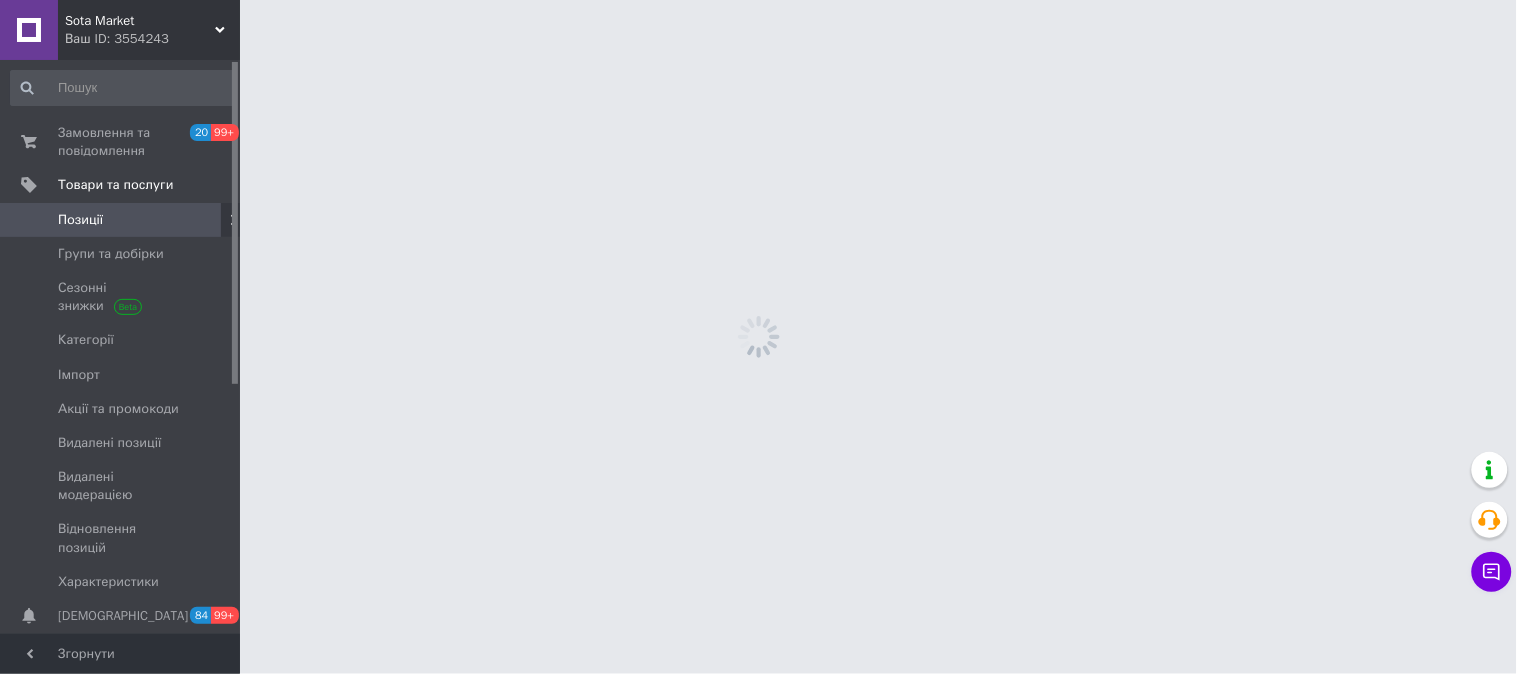 click on "Sota Market Ваш ID: 3554243 Сайт Sota Market Кабінет покупця Перевірити стан системи Сторінка на порталі DealMax Довідка Вийти Замовлення та повідомлення 20 99+ Товари та послуги Позиції Групи та добірки Сезонні знижки Категорії Імпорт Акції та промокоди Видалені позиції Видалені модерацією Відновлення позицій Характеристики Сповіщення 84 99+ Показники роботи компанії Панель управління Відгуки Покупці Каталог ProSale Аналітика Інструменти веб-майстра та SEO Управління сайтом Гаманець компанії [PERSON_NAME] Prom топ" at bounding box center (758, 0) 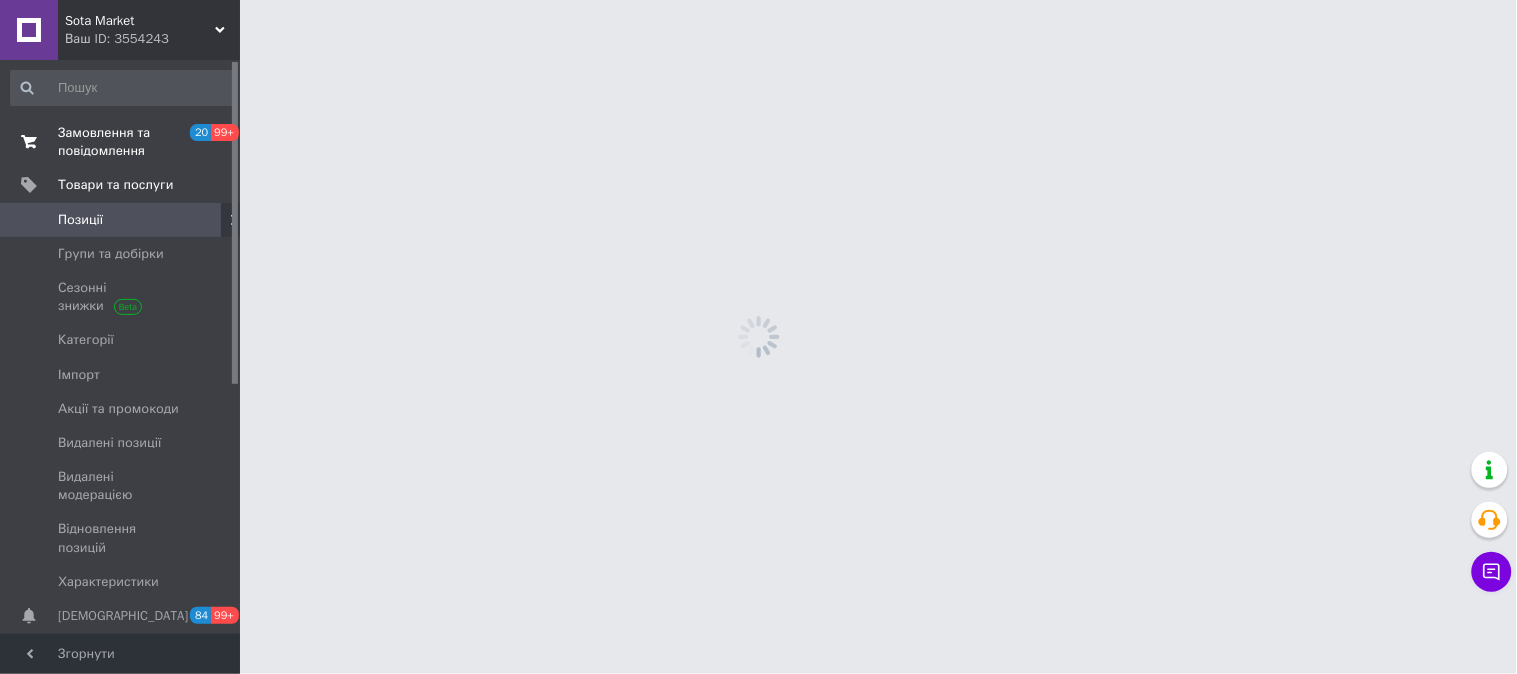 click on "Замовлення та повідомлення" at bounding box center (121, 142) 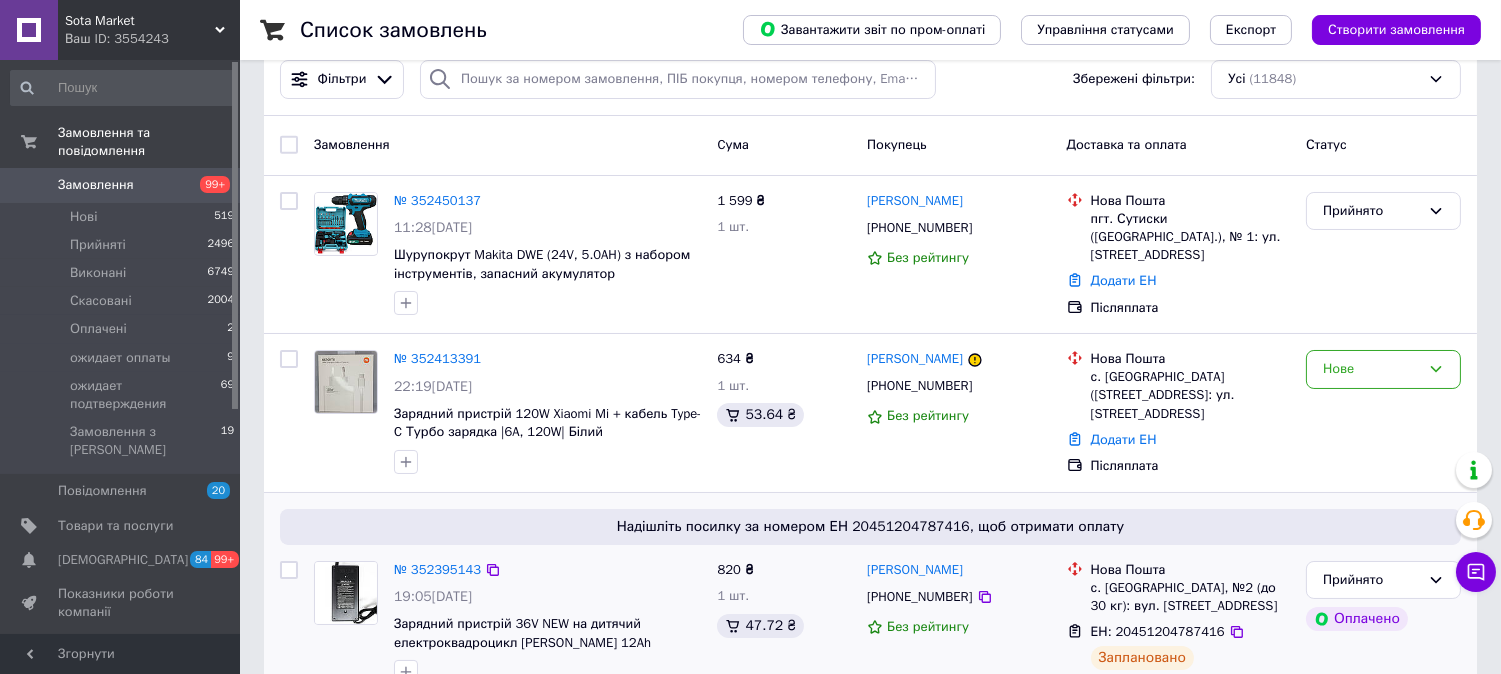 scroll, scrollTop: 0, scrollLeft: 0, axis: both 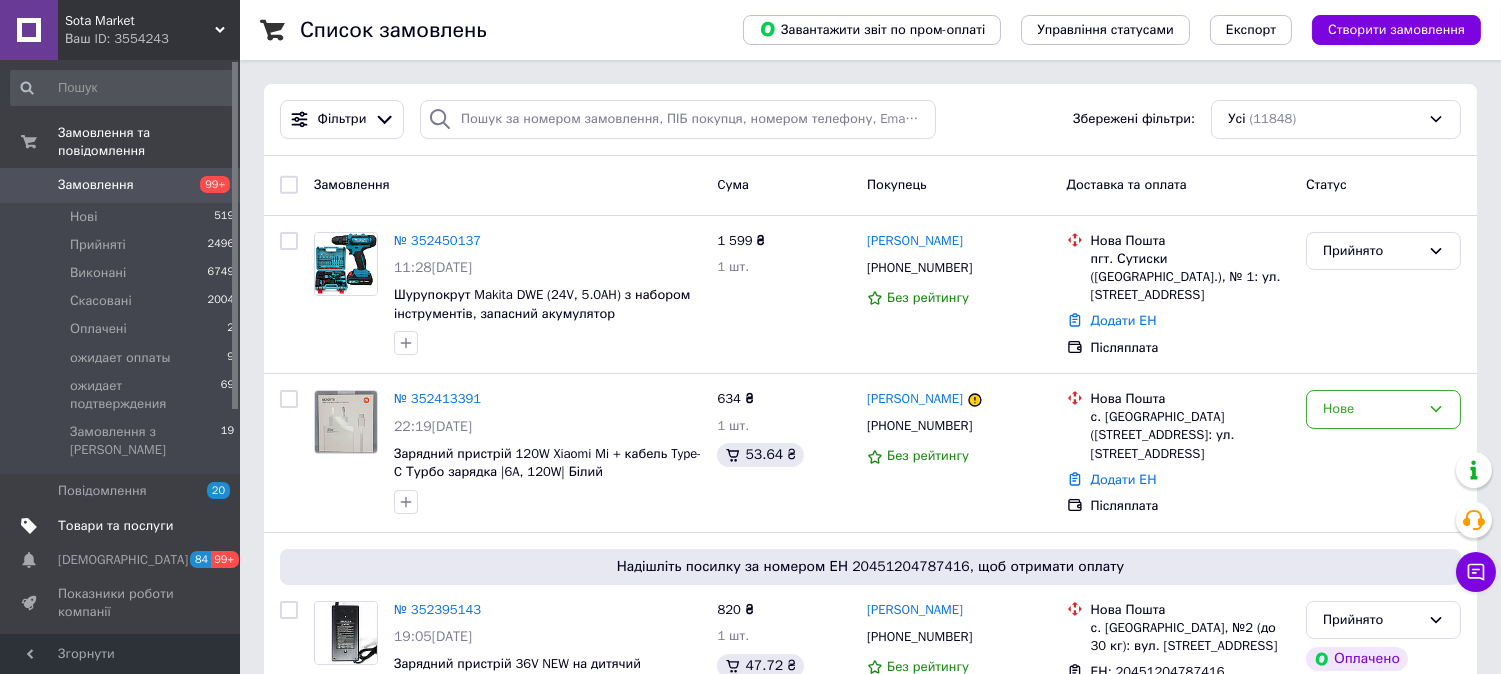 click on "Товари та послуги" at bounding box center (115, 526) 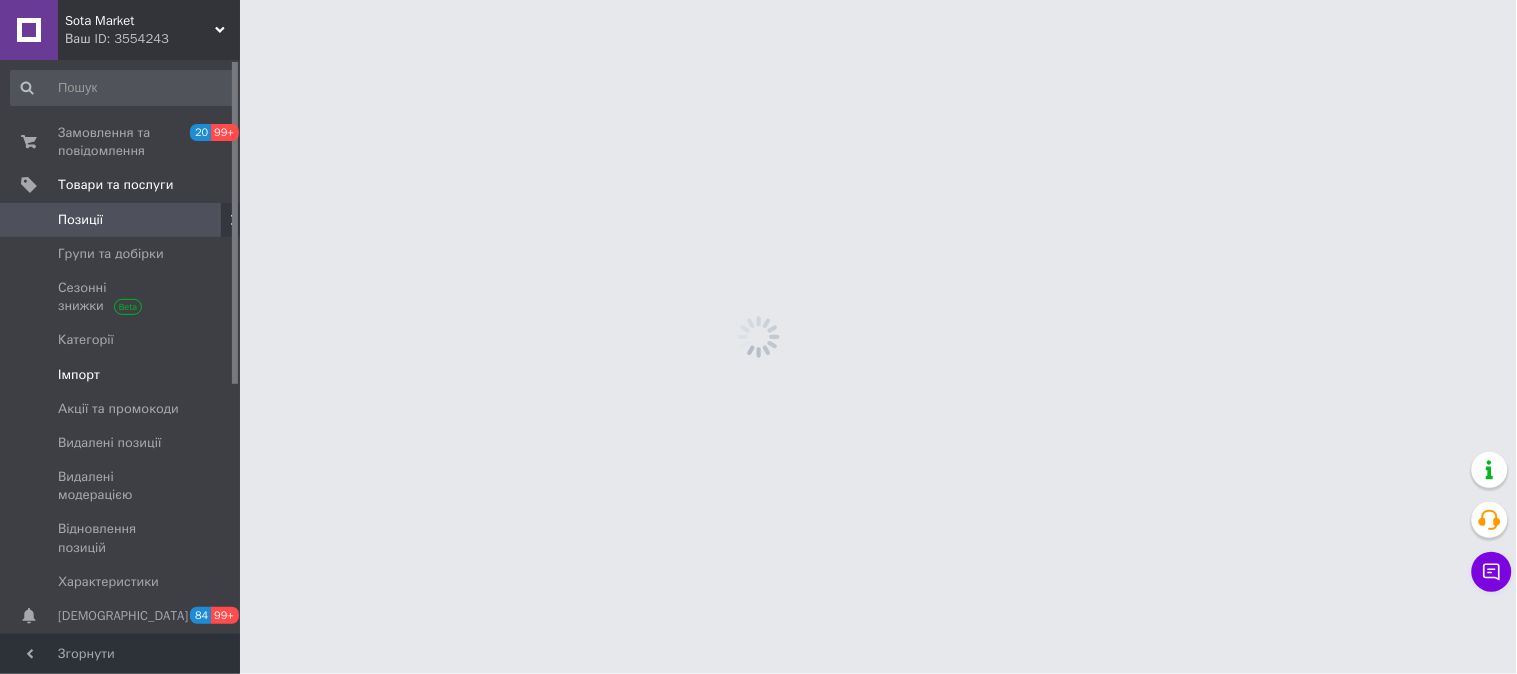 click on "Імпорт" at bounding box center [121, 375] 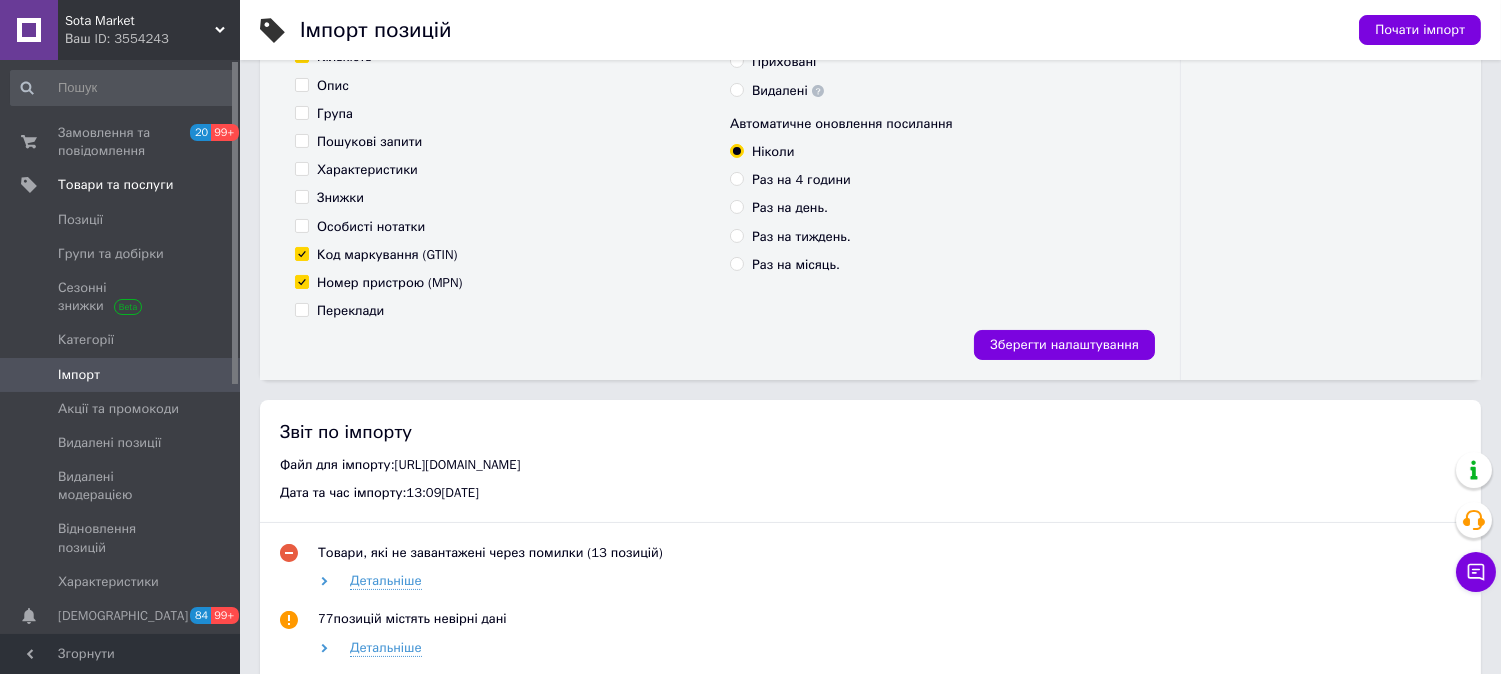 scroll, scrollTop: 555, scrollLeft: 0, axis: vertical 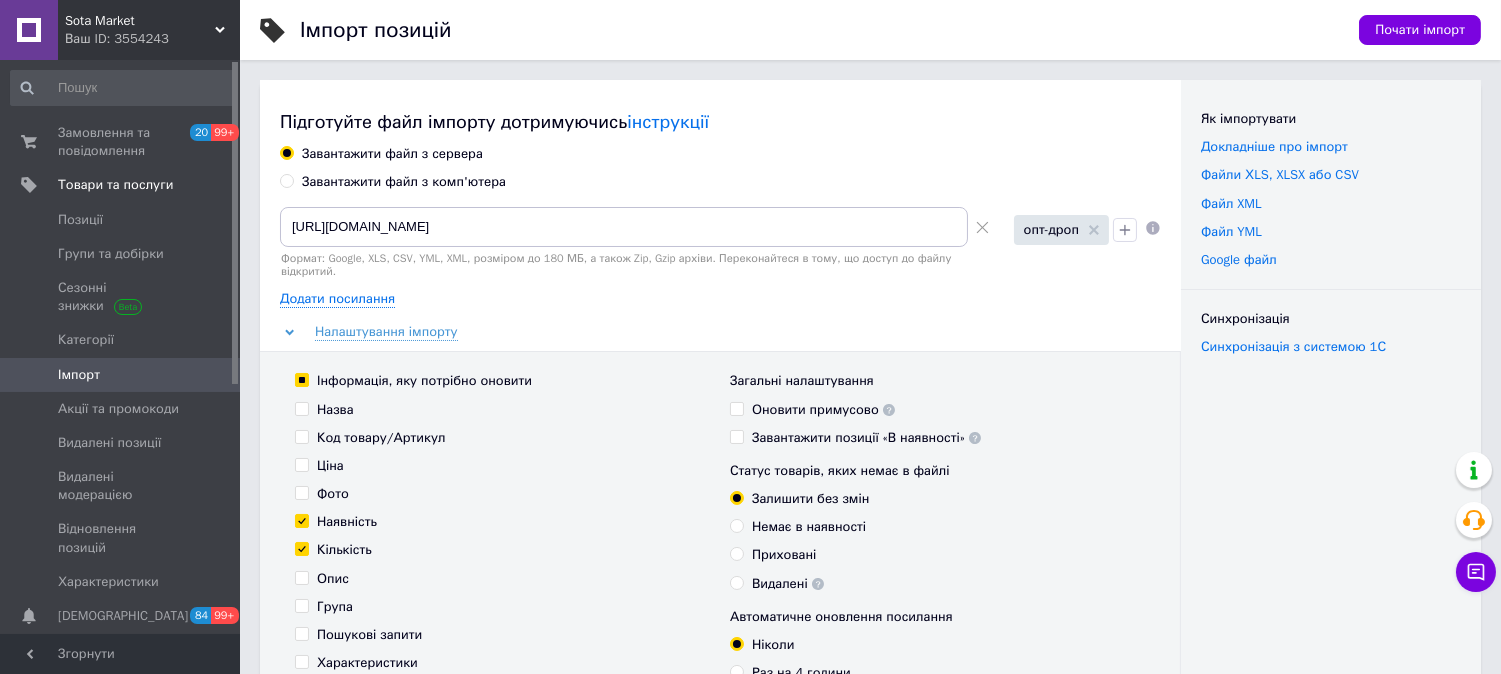 click 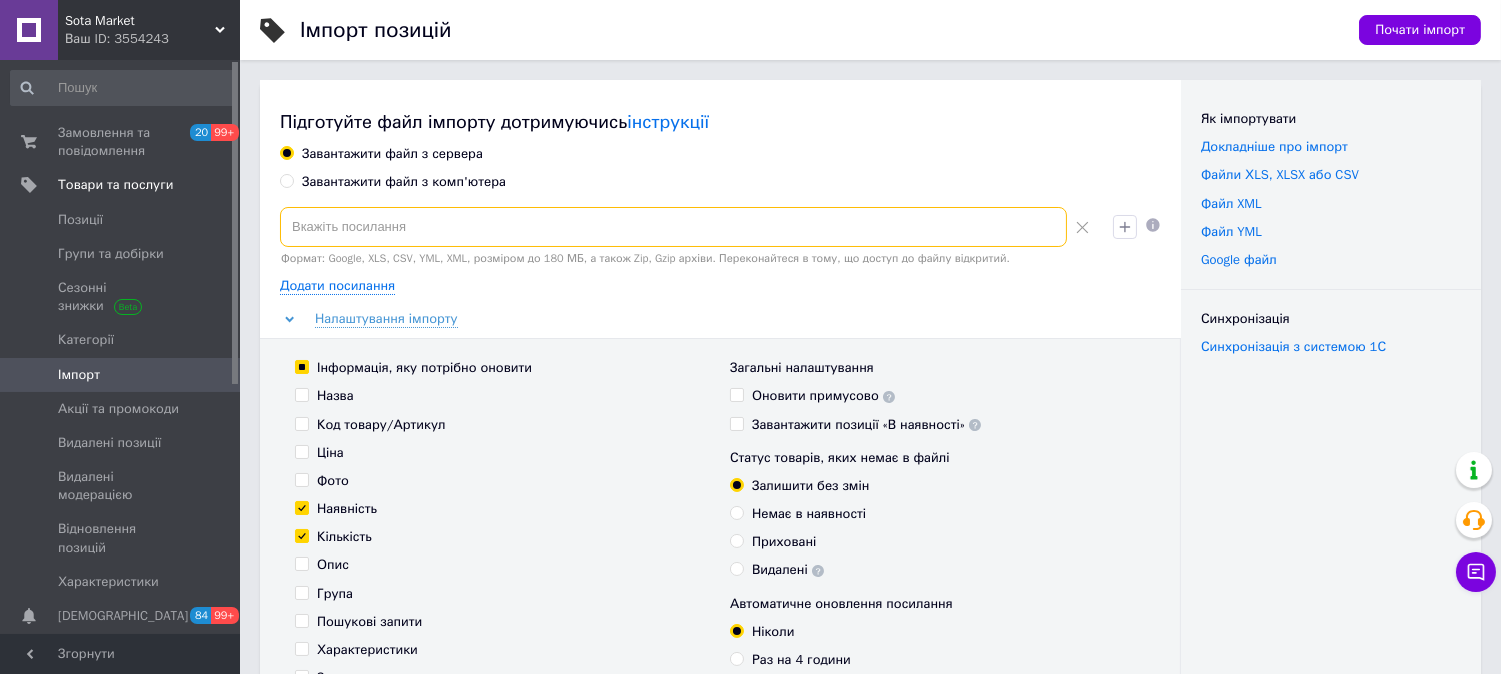 paste on "[URL][DOMAIN_NAME]" 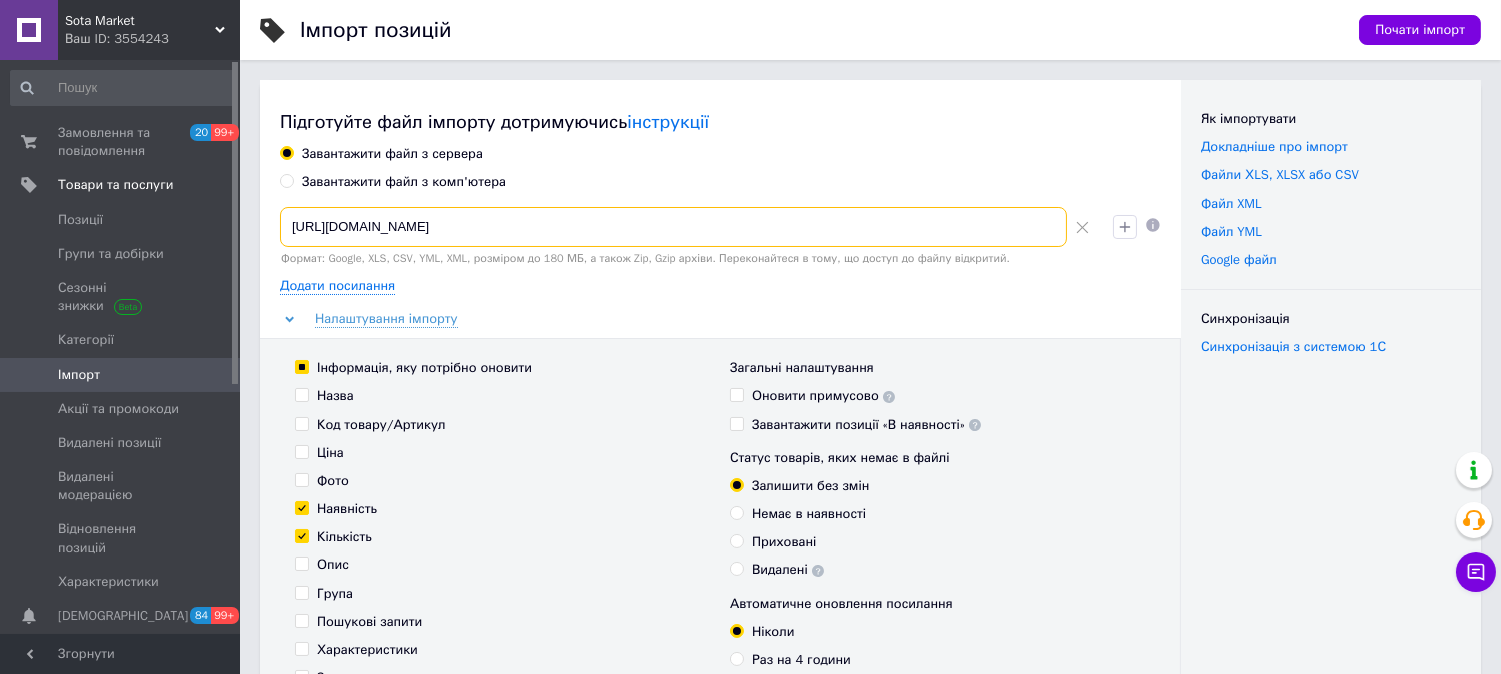 scroll, scrollTop: 0, scrollLeft: 674, axis: horizontal 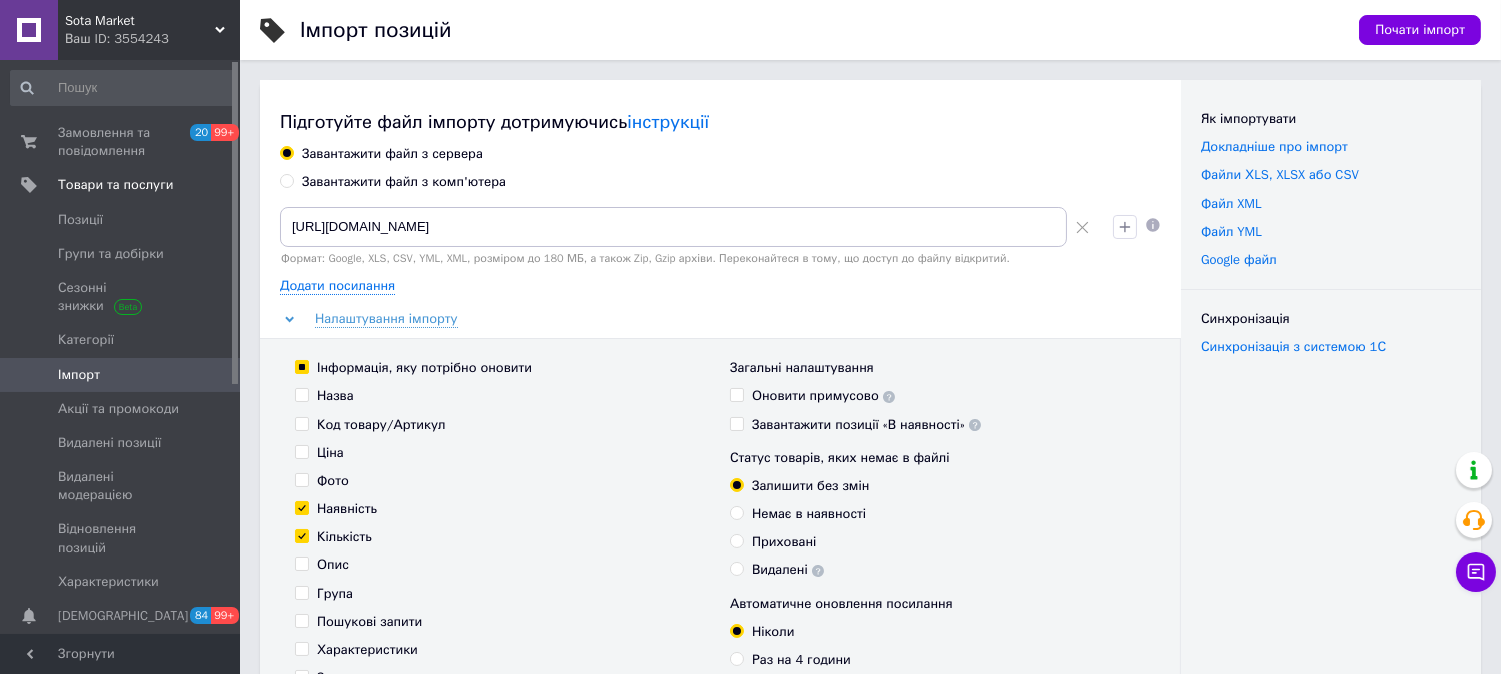 click on "Загальні налаштування Оновити примусово   Завантажити позиції «В наявності»" at bounding box center (937, 396) 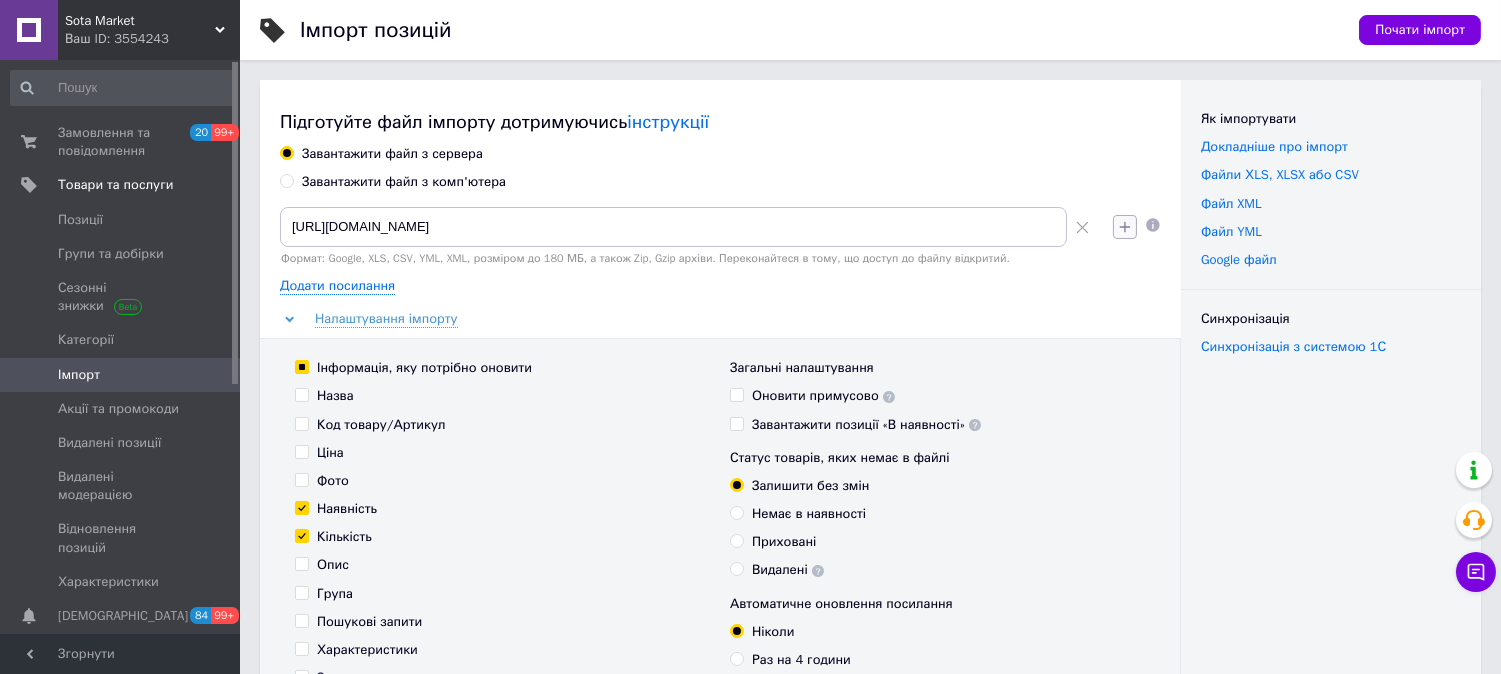 click 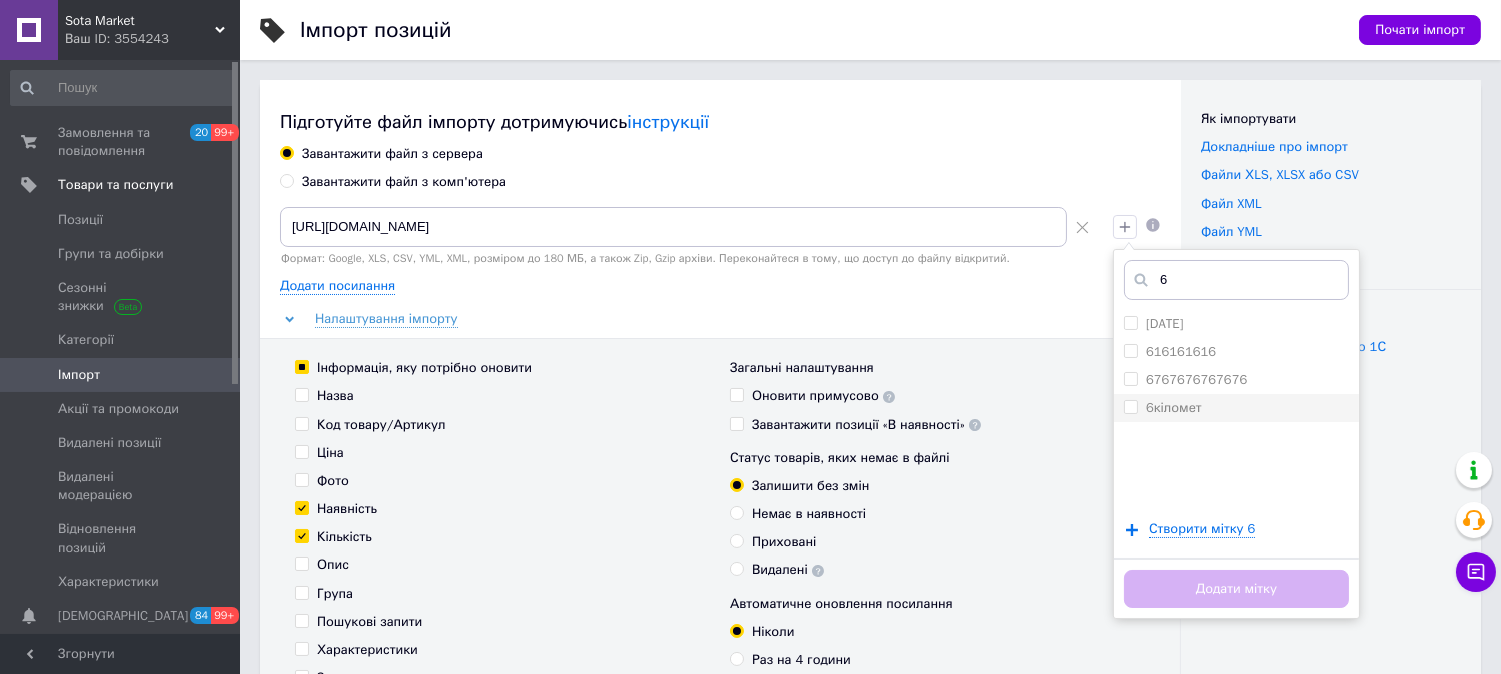 type on "6" 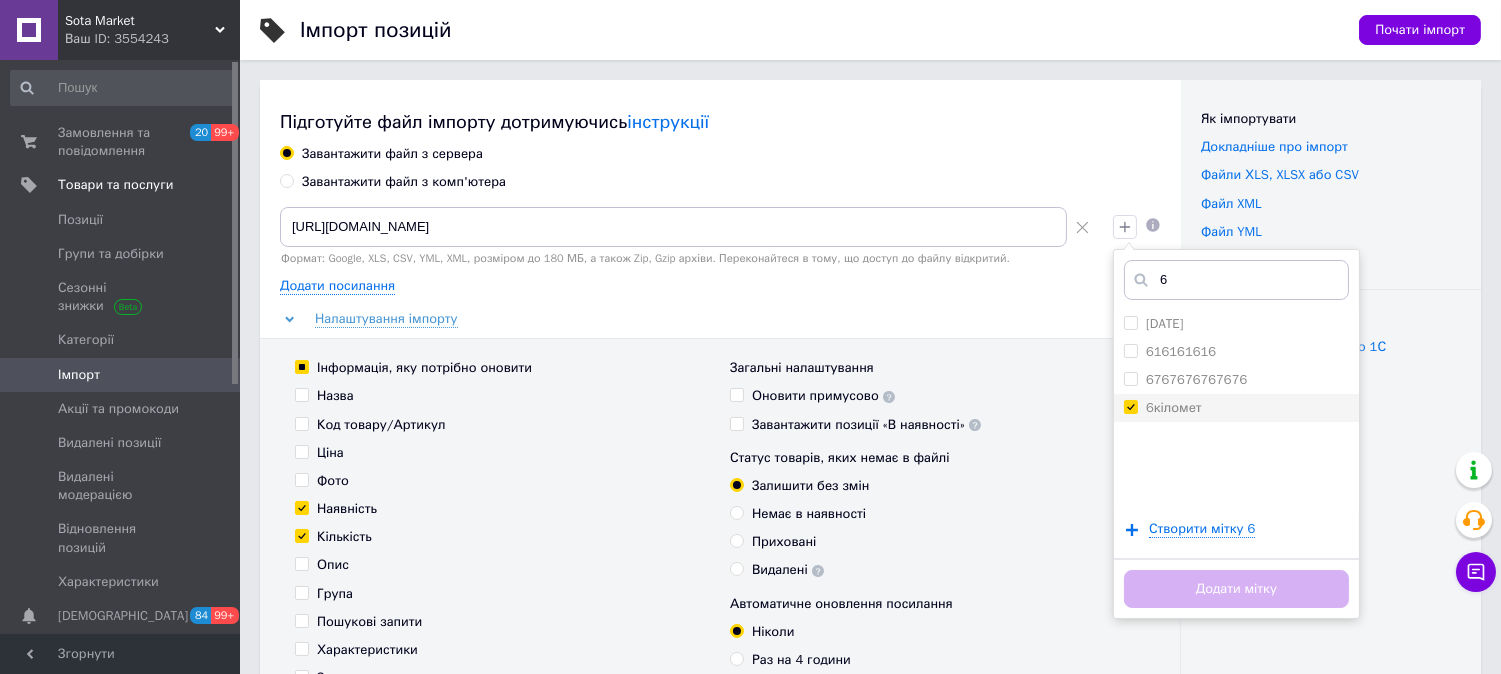 checkbox on "true" 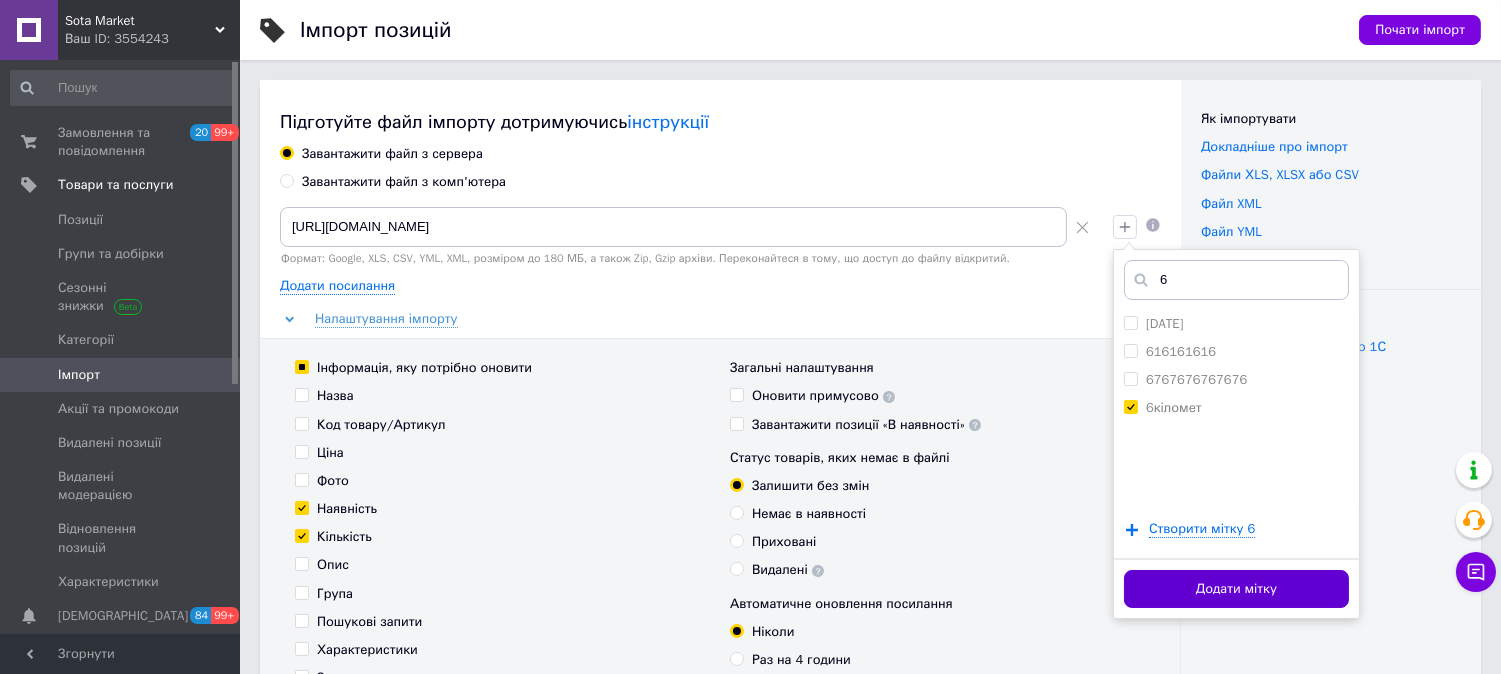 click on "Додати мітку" at bounding box center (1236, 589) 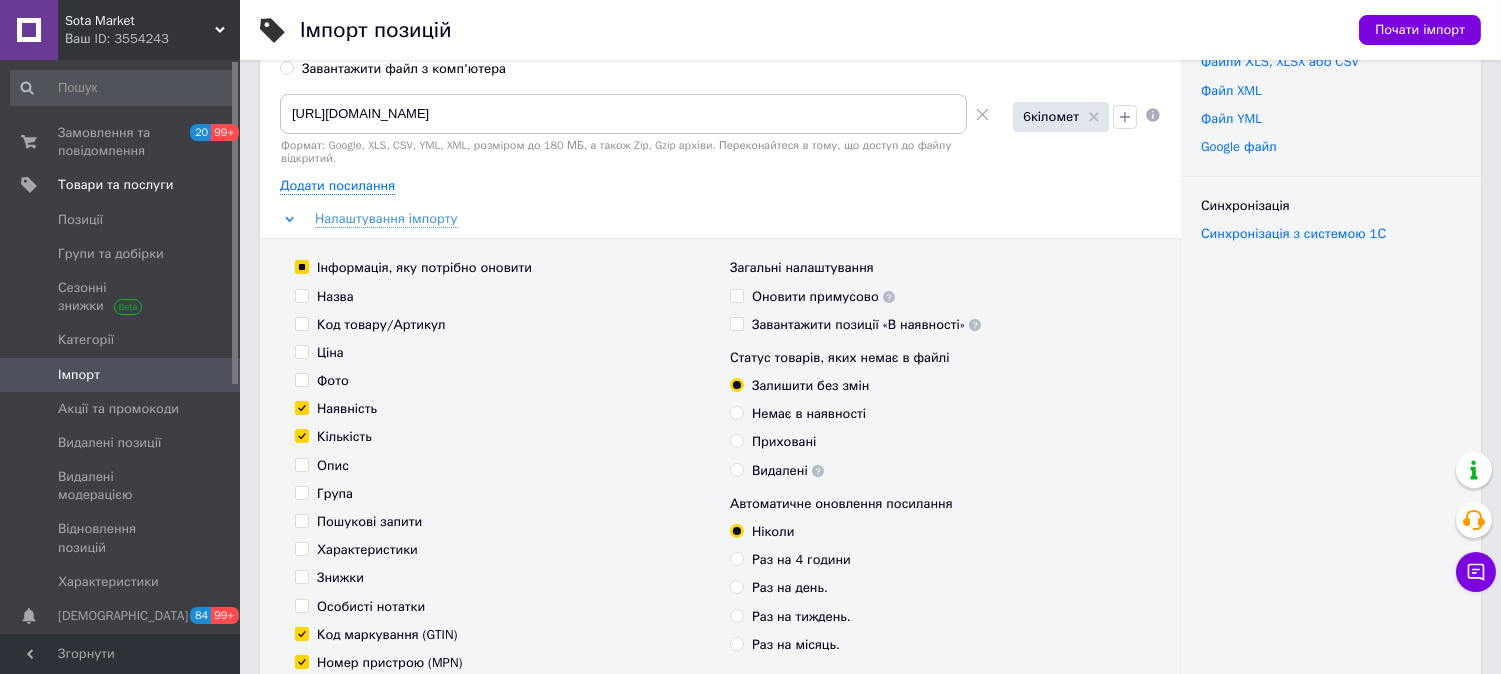 scroll, scrollTop: 222, scrollLeft: 0, axis: vertical 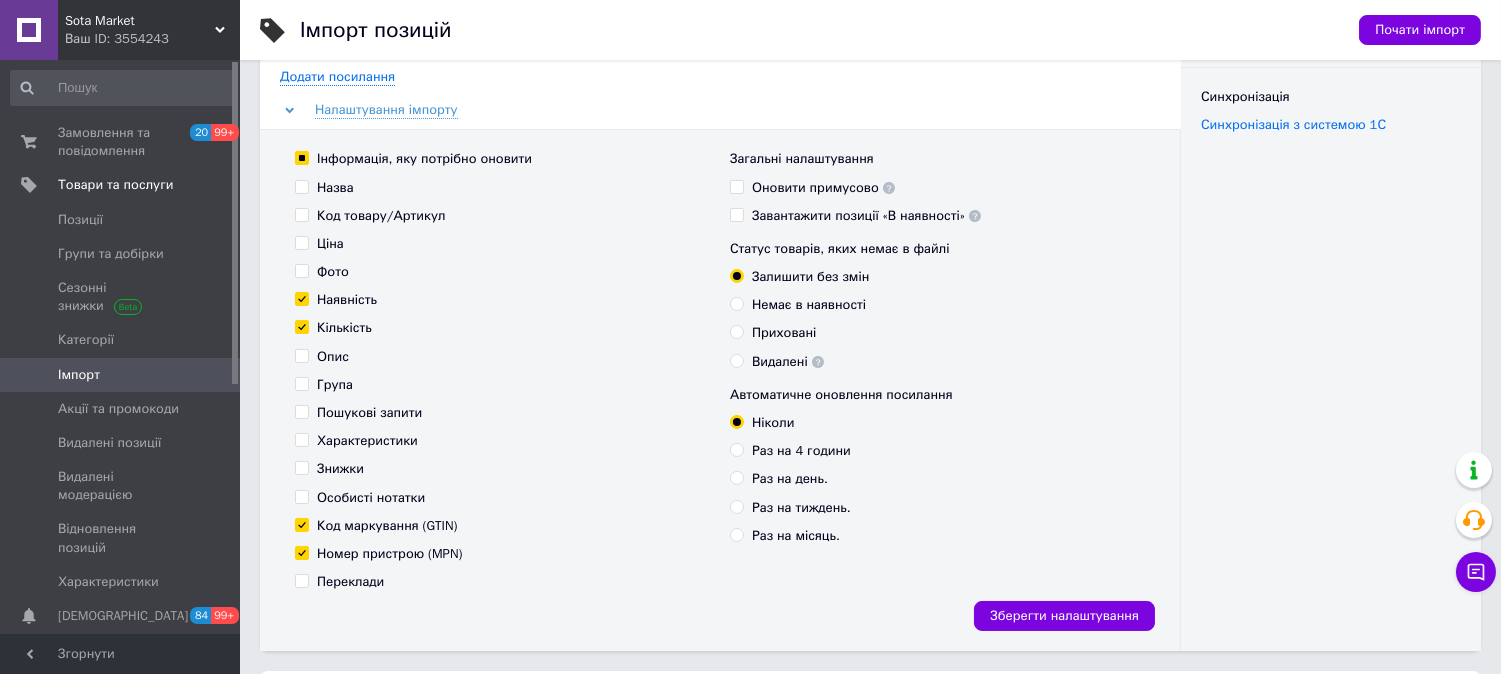 click on "Кількість" at bounding box center (301, 326) 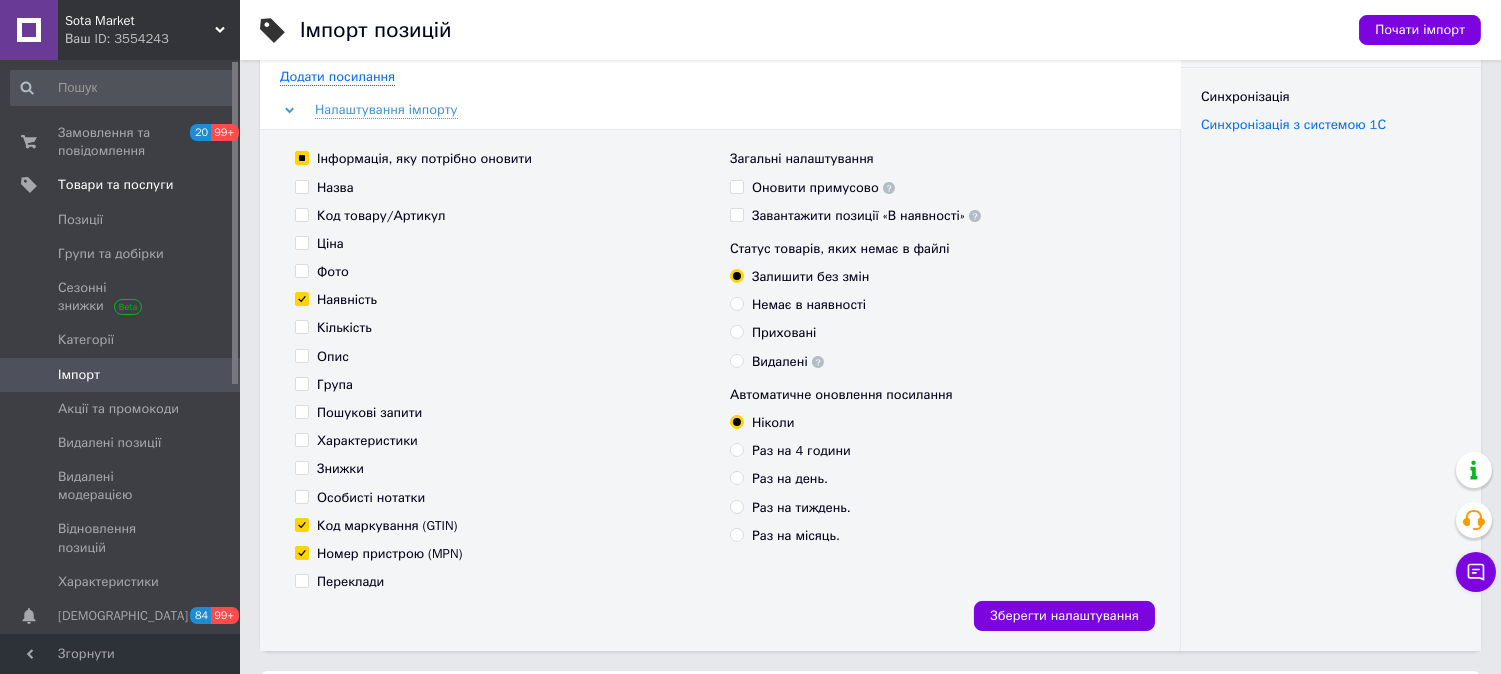 checkbox on "false" 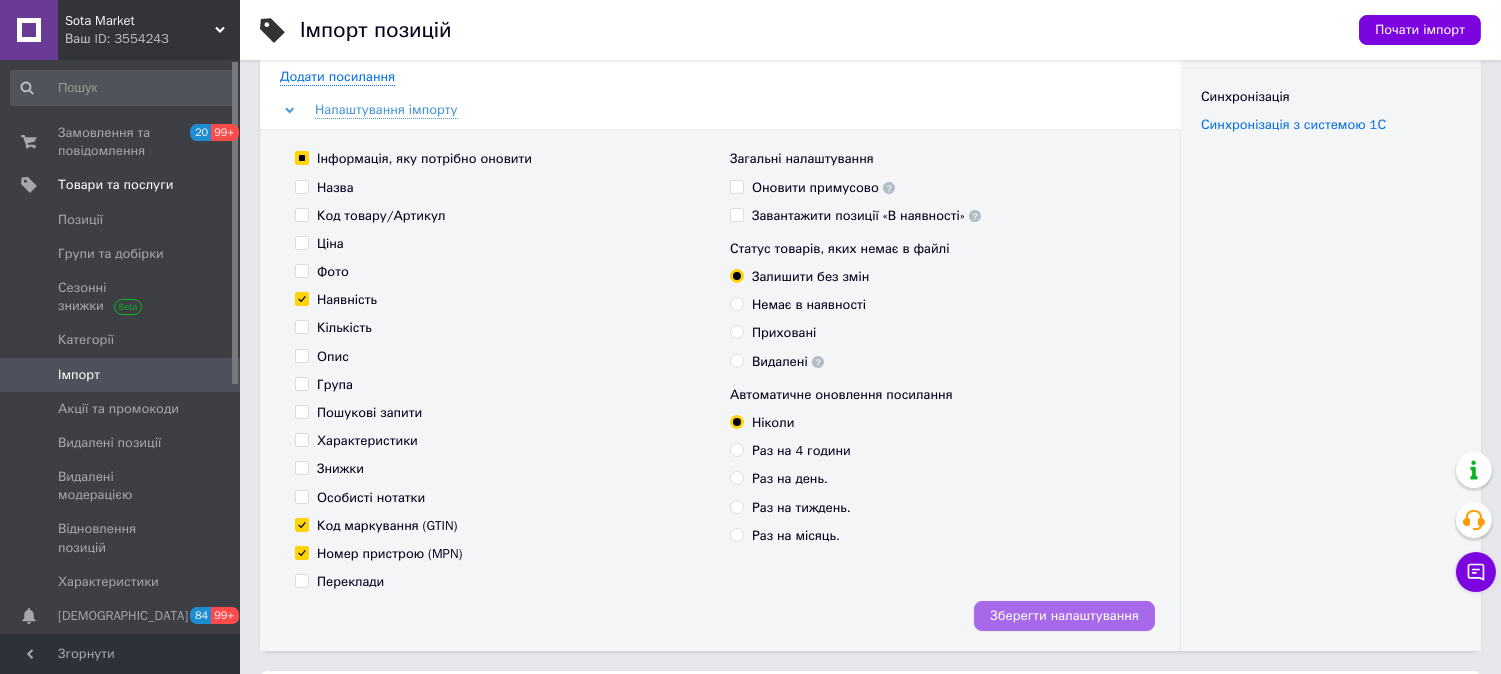 click on "Зберегти налаштування" at bounding box center (1064, 616) 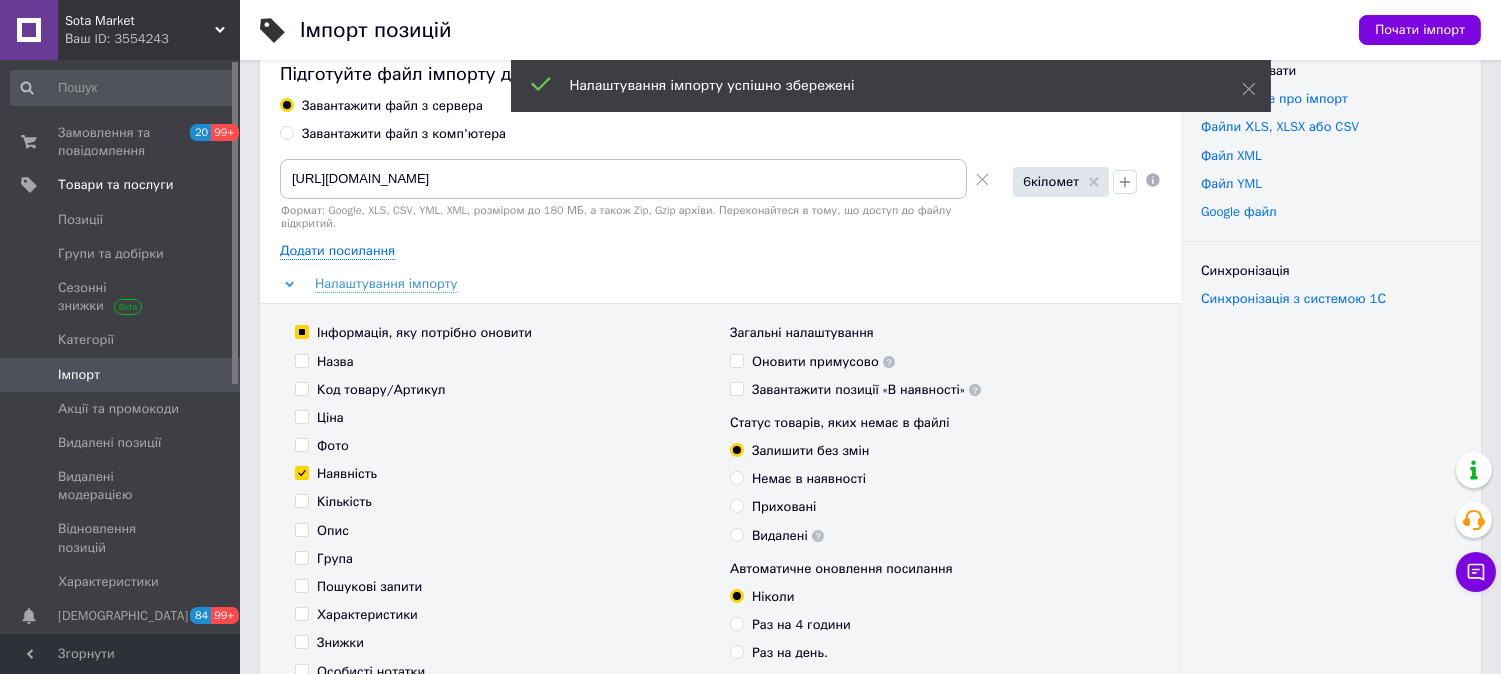 scroll, scrollTop: 0, scrollLeft: 0, axis: both 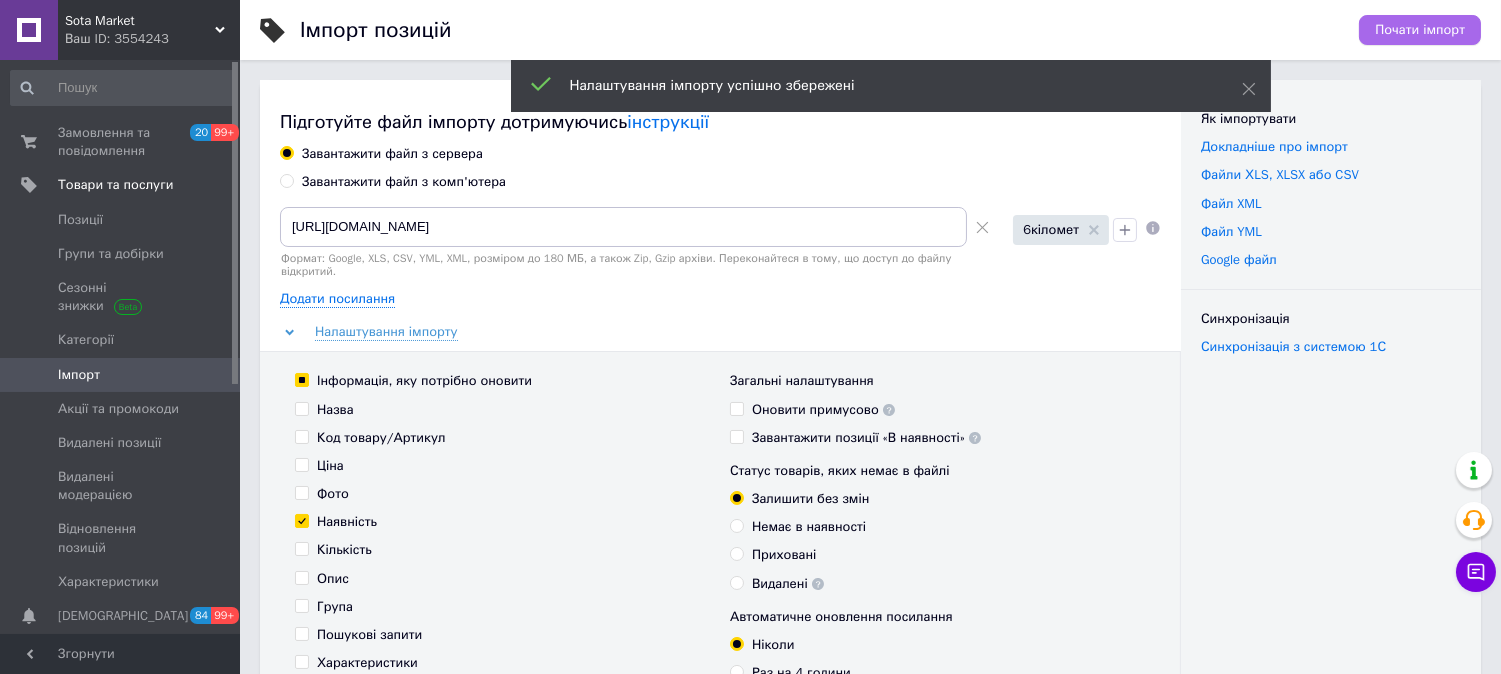 click on "Почати імпорт" at bounding box center [1420, 30] 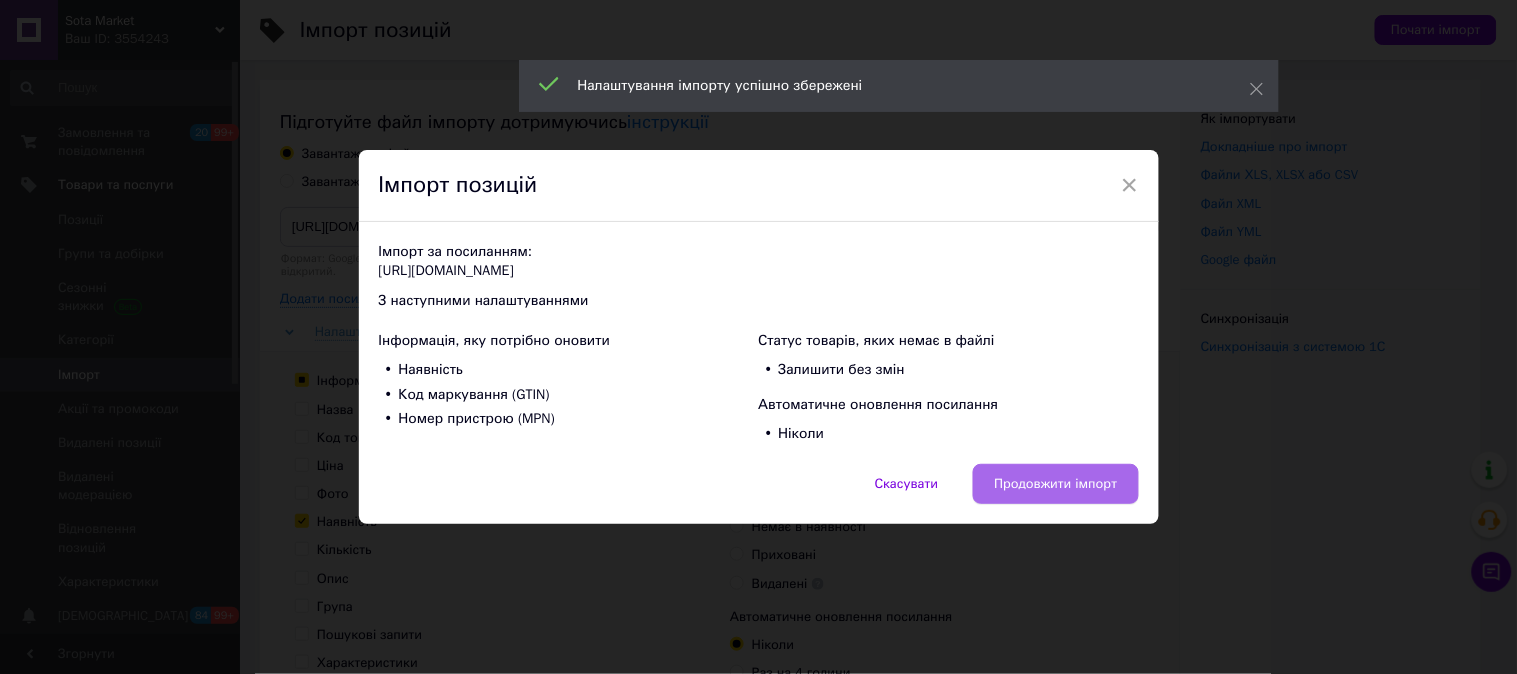 click on "Продовжити імпорт" at bounding box center [1055, 484] 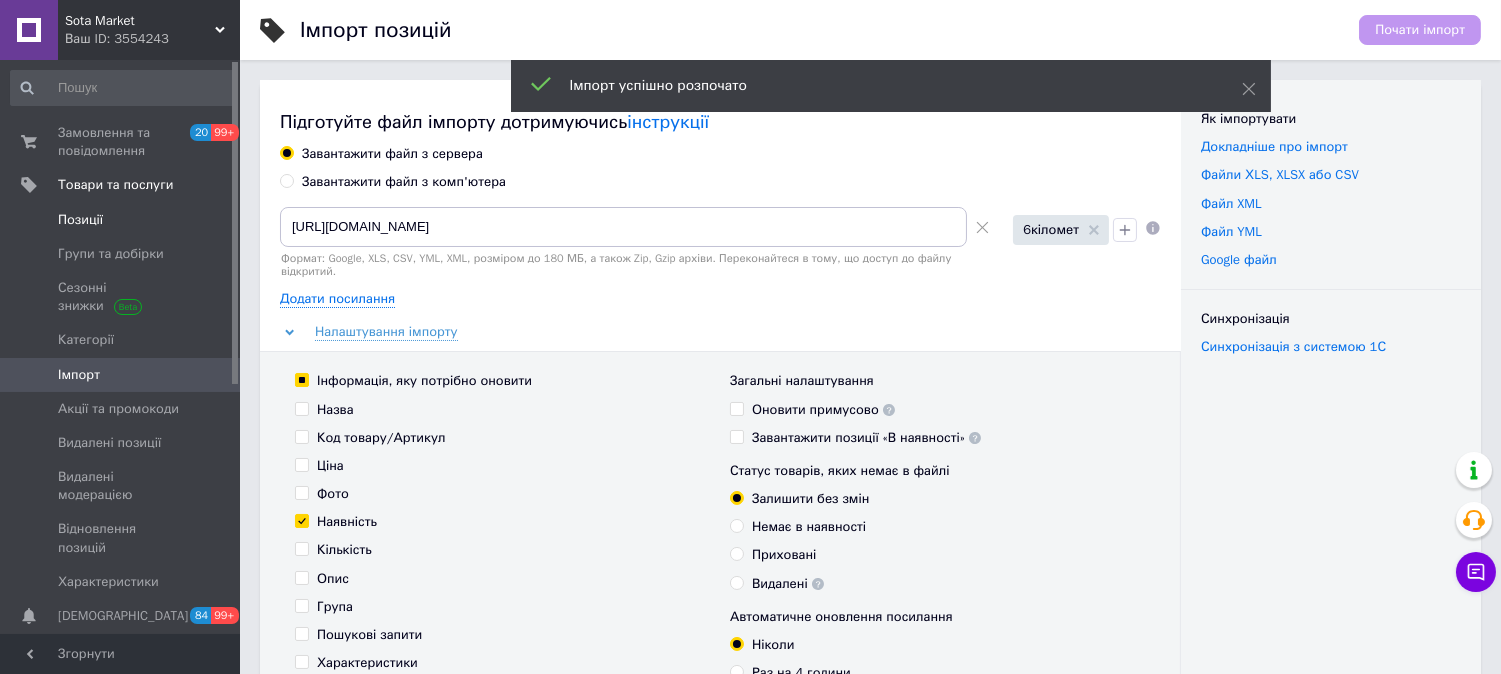 click on "Позиції" at bounding box center [121, 220] 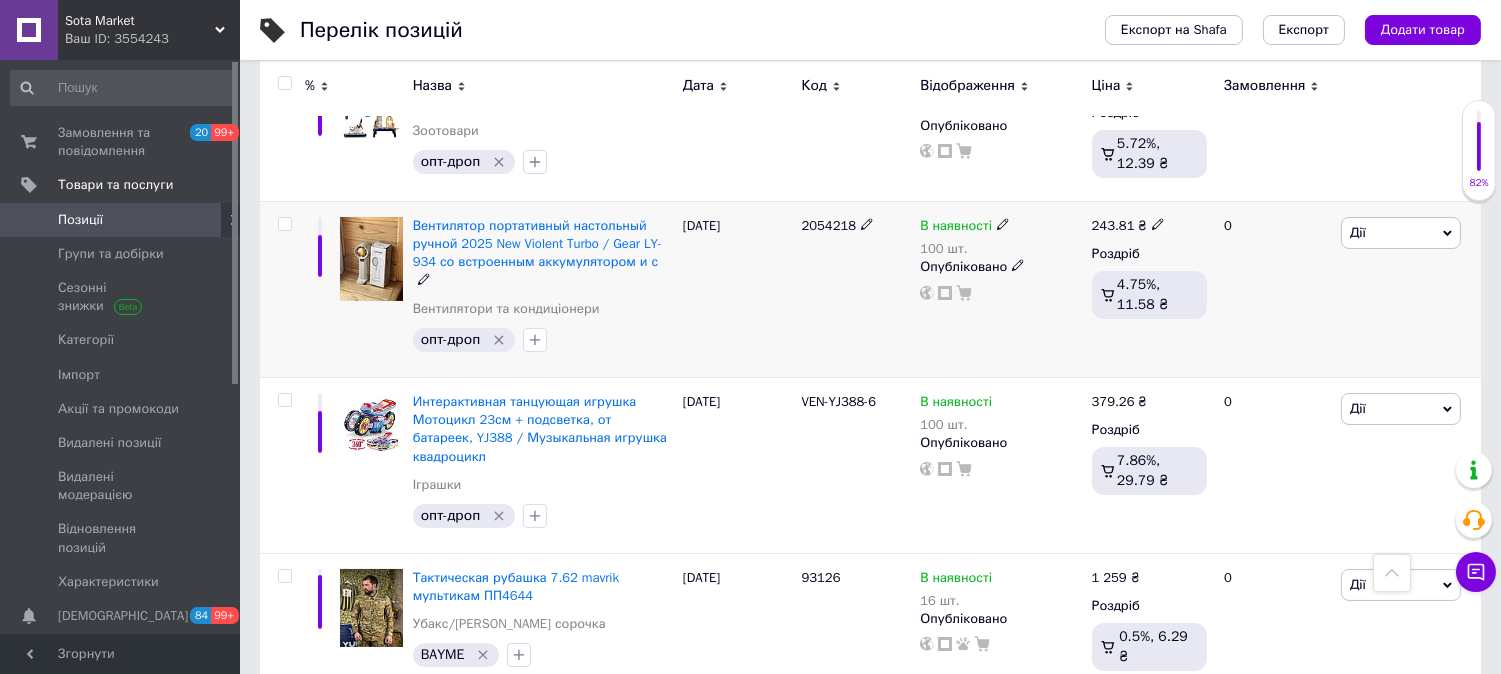 scroll, scrollTop: 314, scrollLeft: 0, axis: vertical 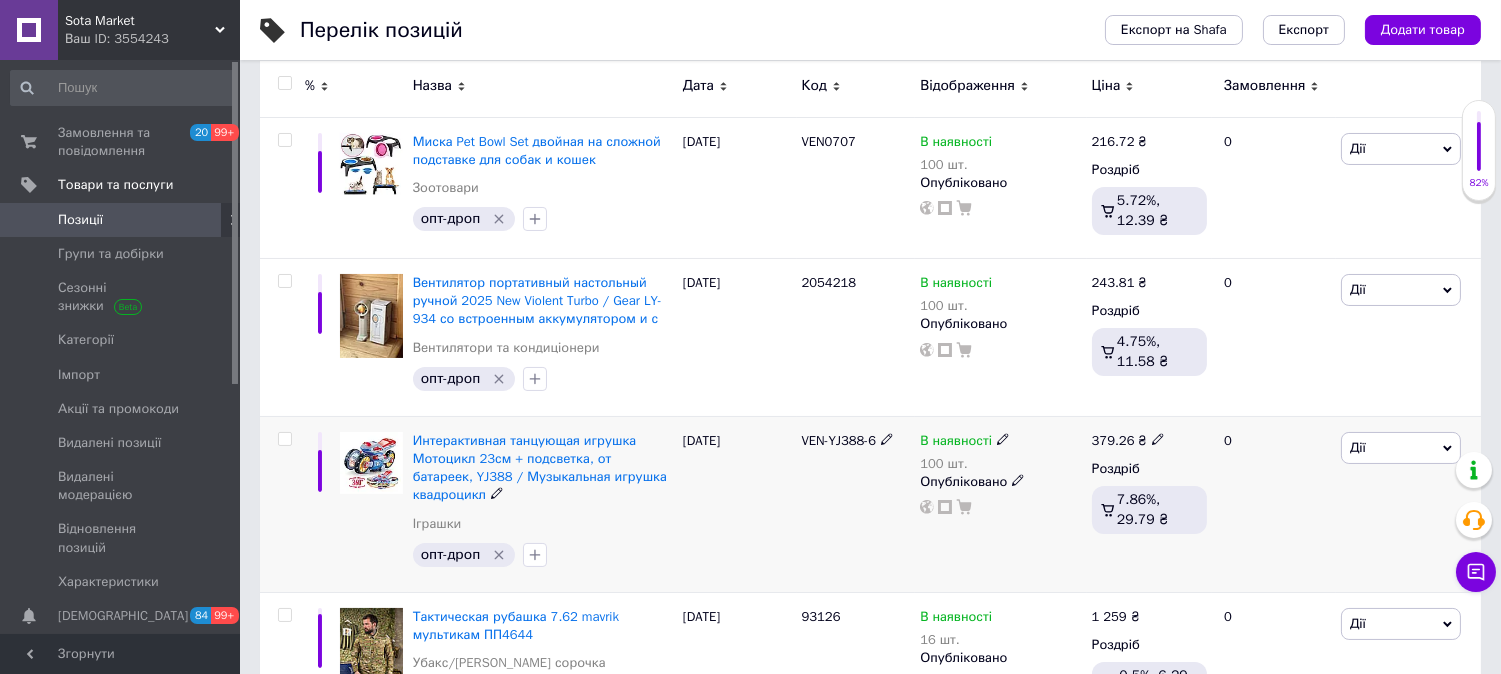 click at bounding box center [1158, 438] 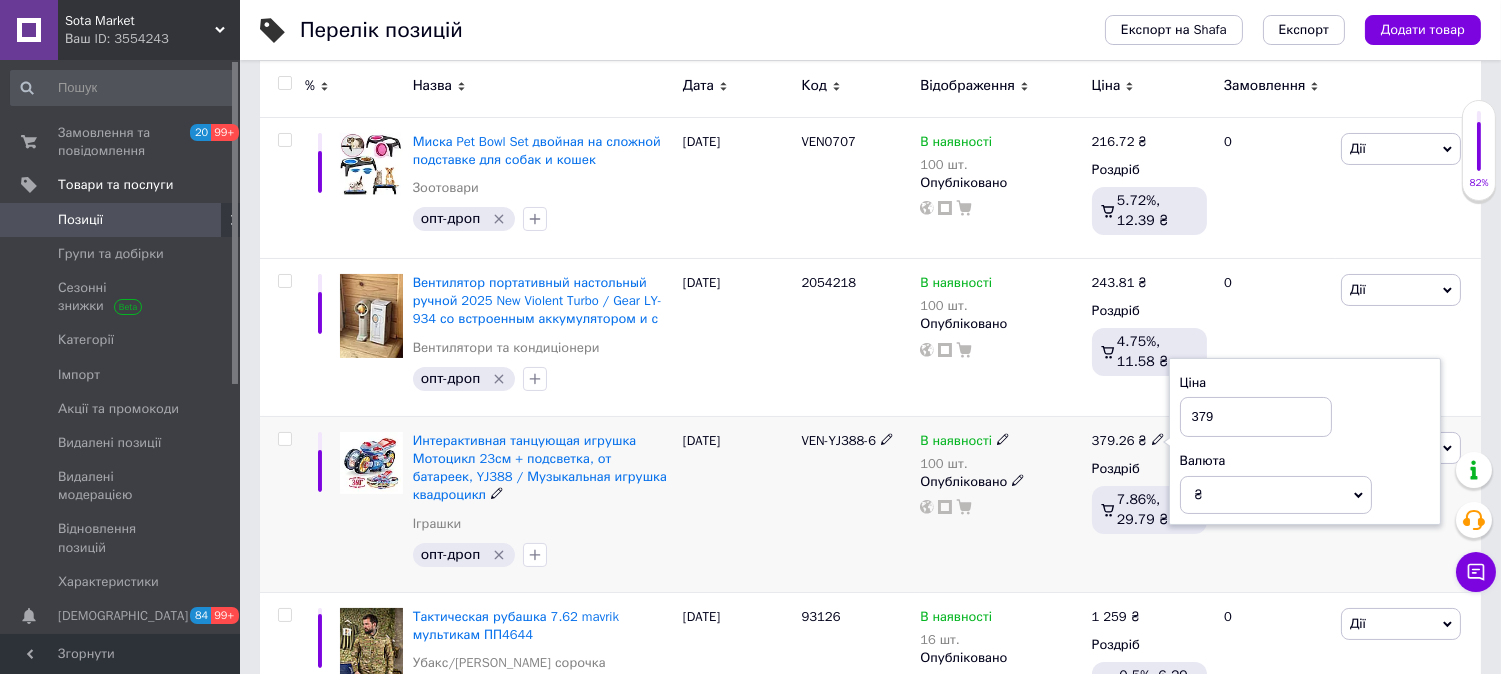 type on "379" 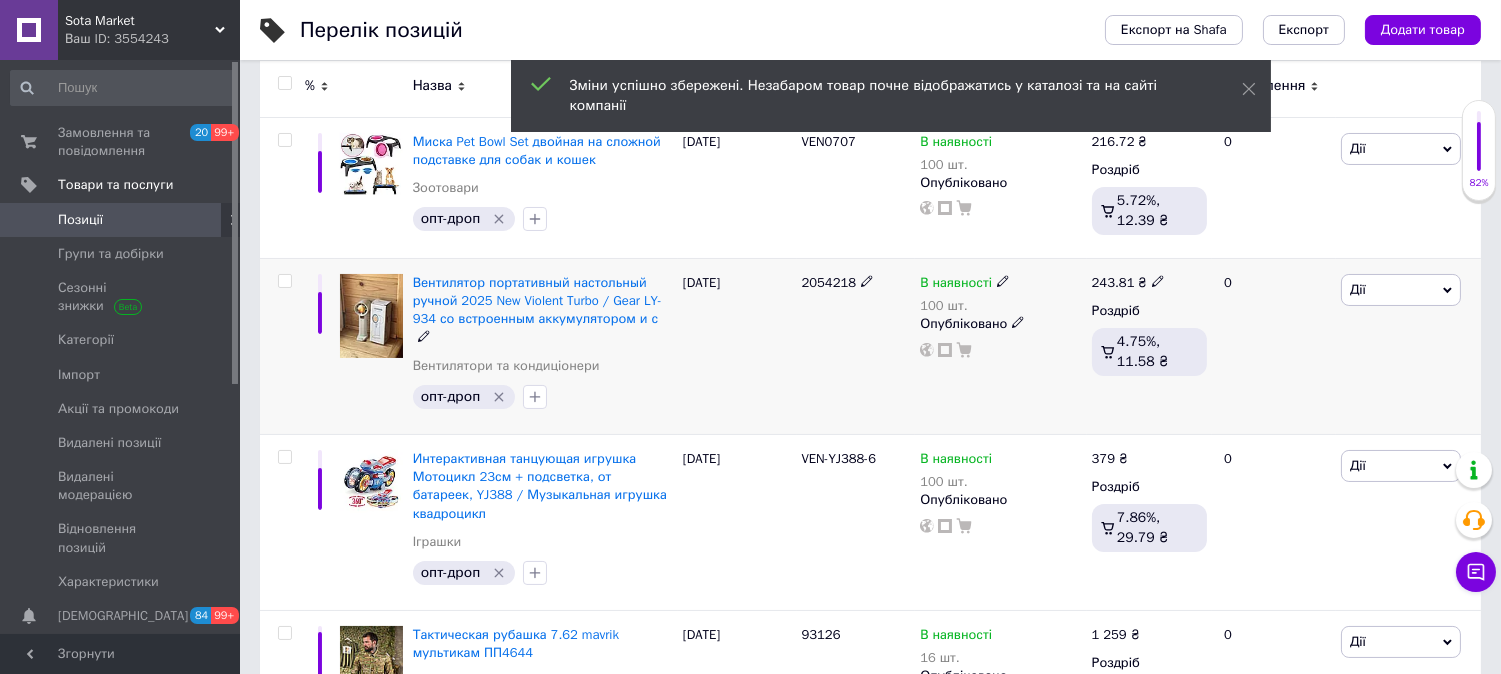 click 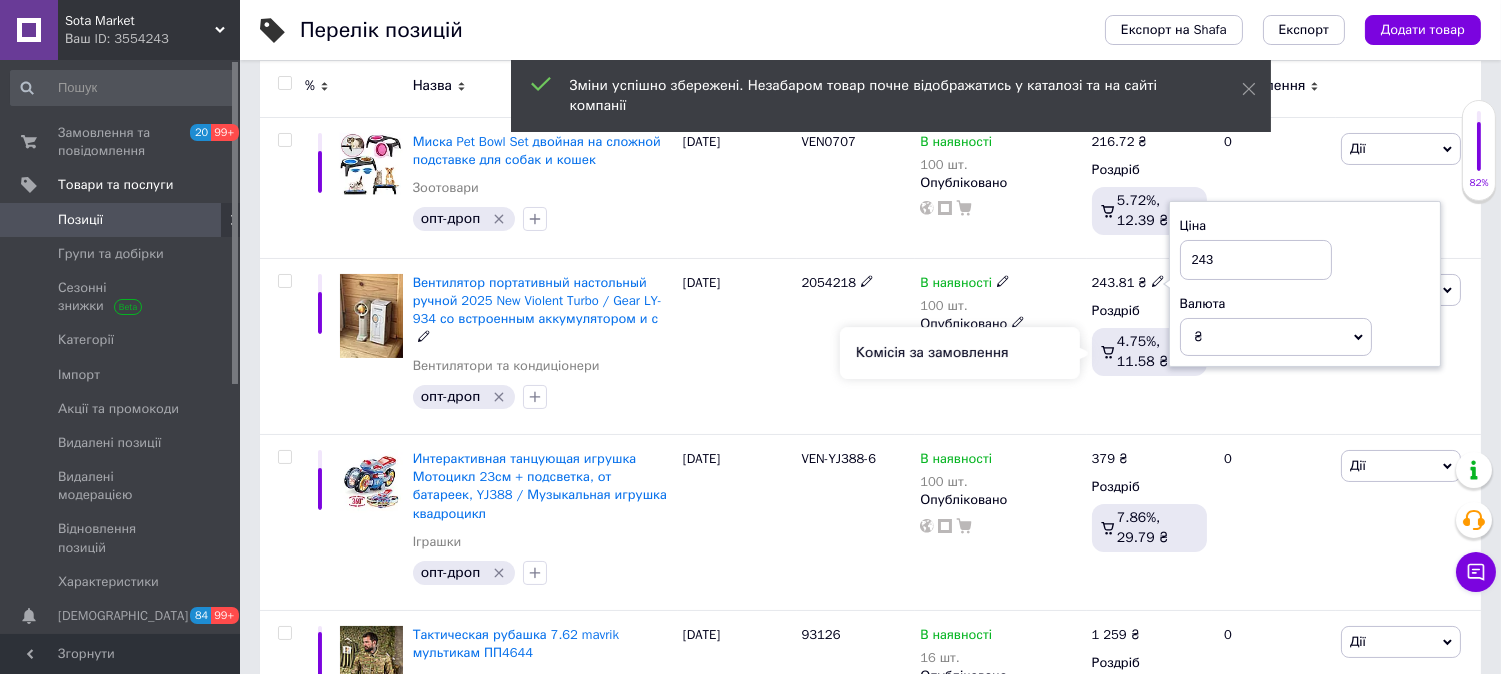 type on "243" 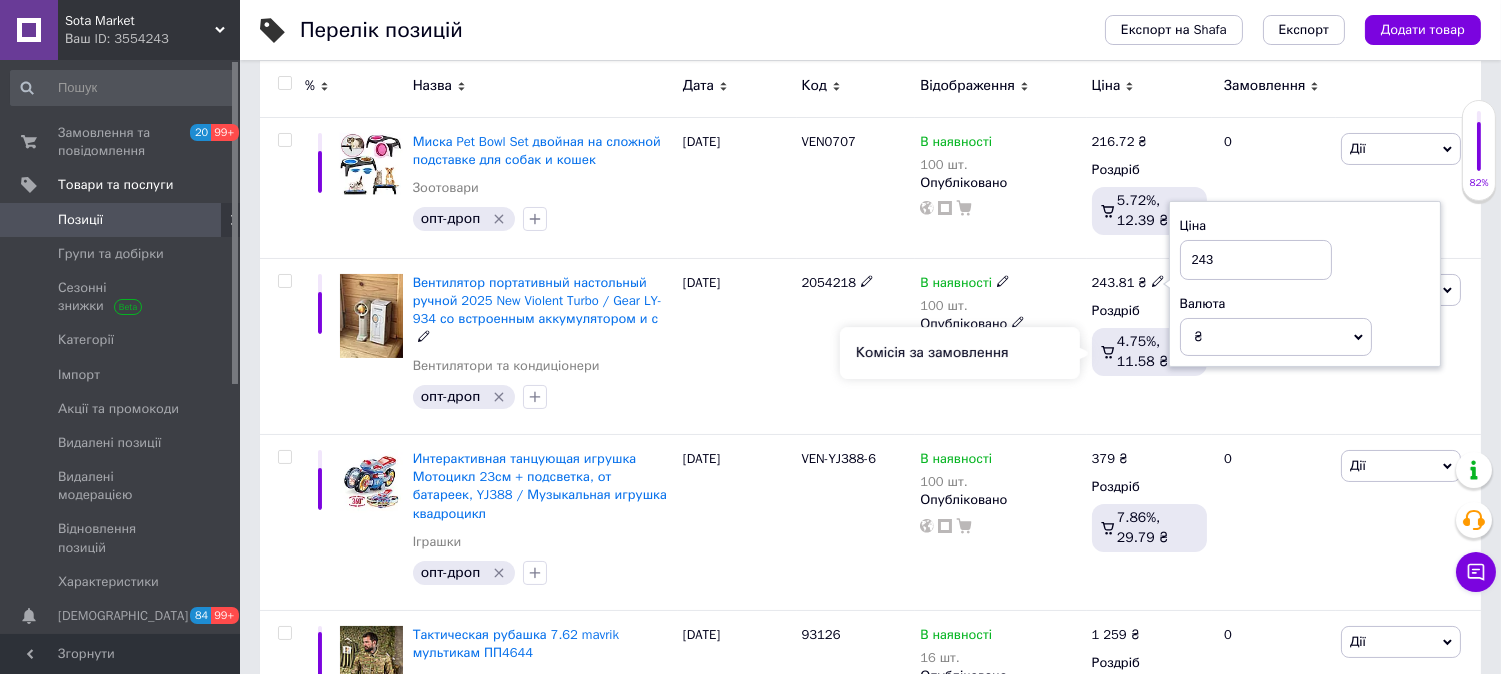 click on "Комісія за замовлення" at bounding box center (960, 353) 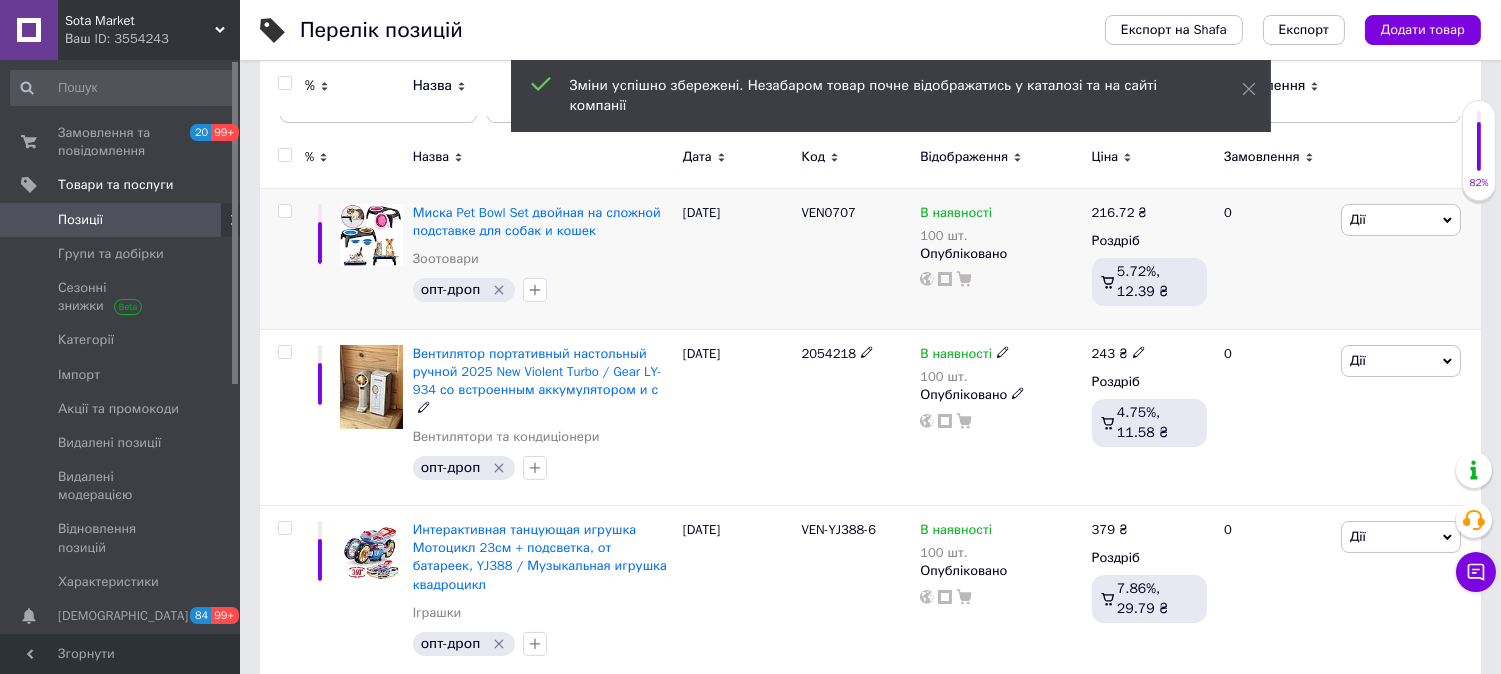 scroll, scrollTop: 203, scrollLeft: 0, axis: vertical 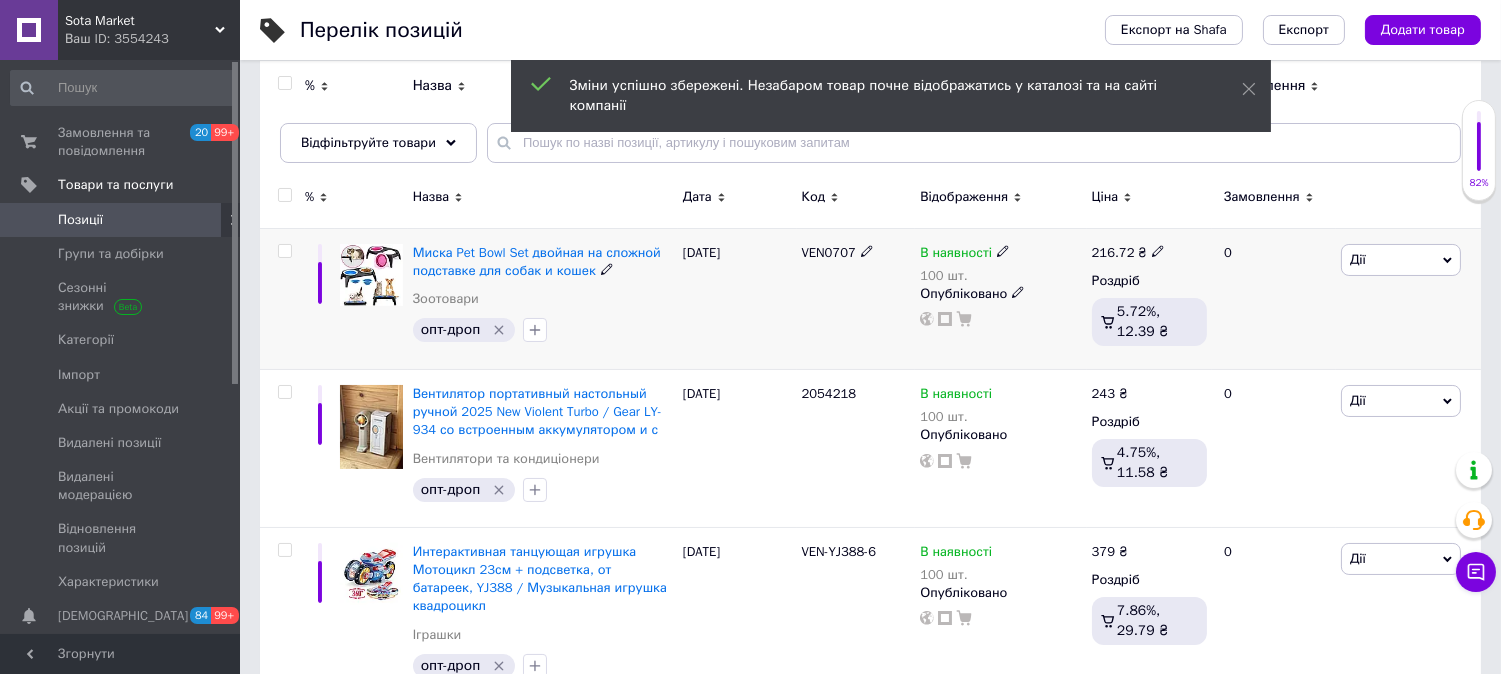 click 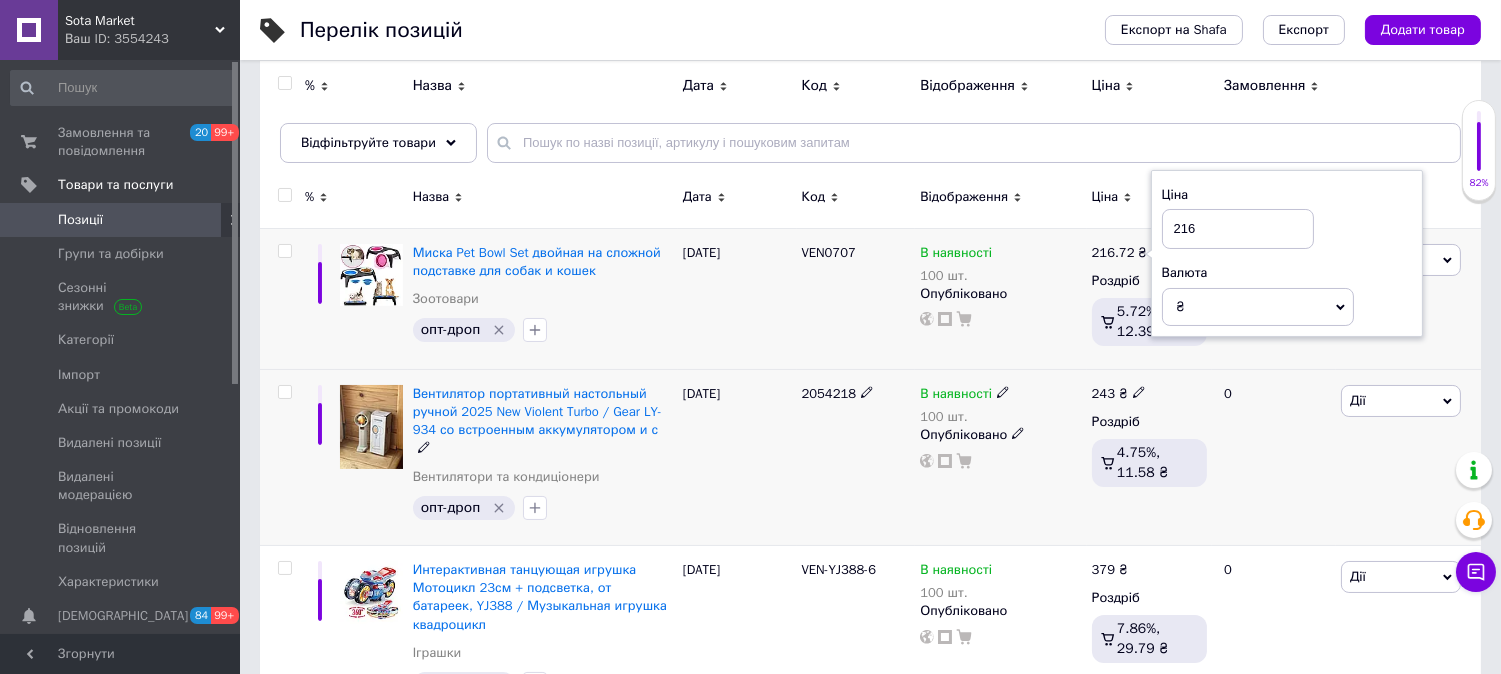 type on "216" 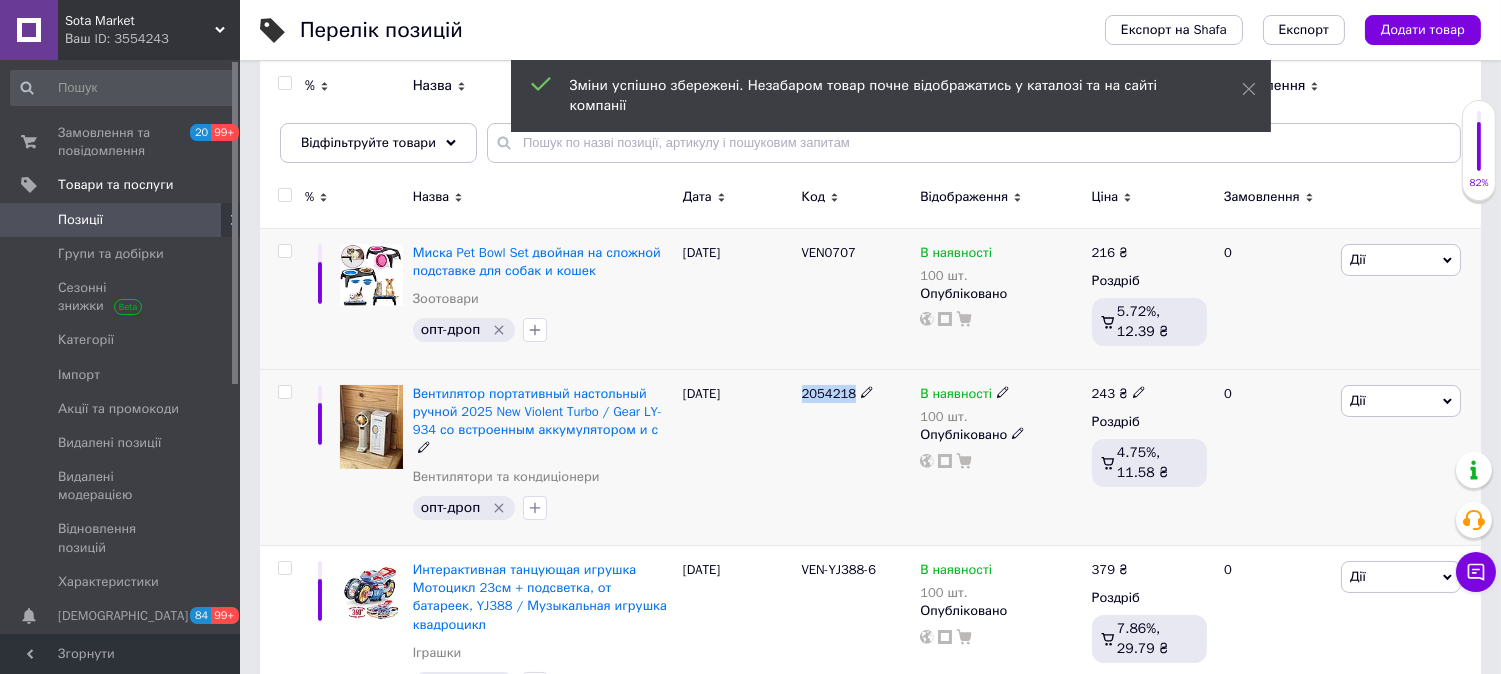 drag, startPoint x: 802, startPoint y: 384, endPoint x: 855, endPoint y: 398, distance: 54.81788 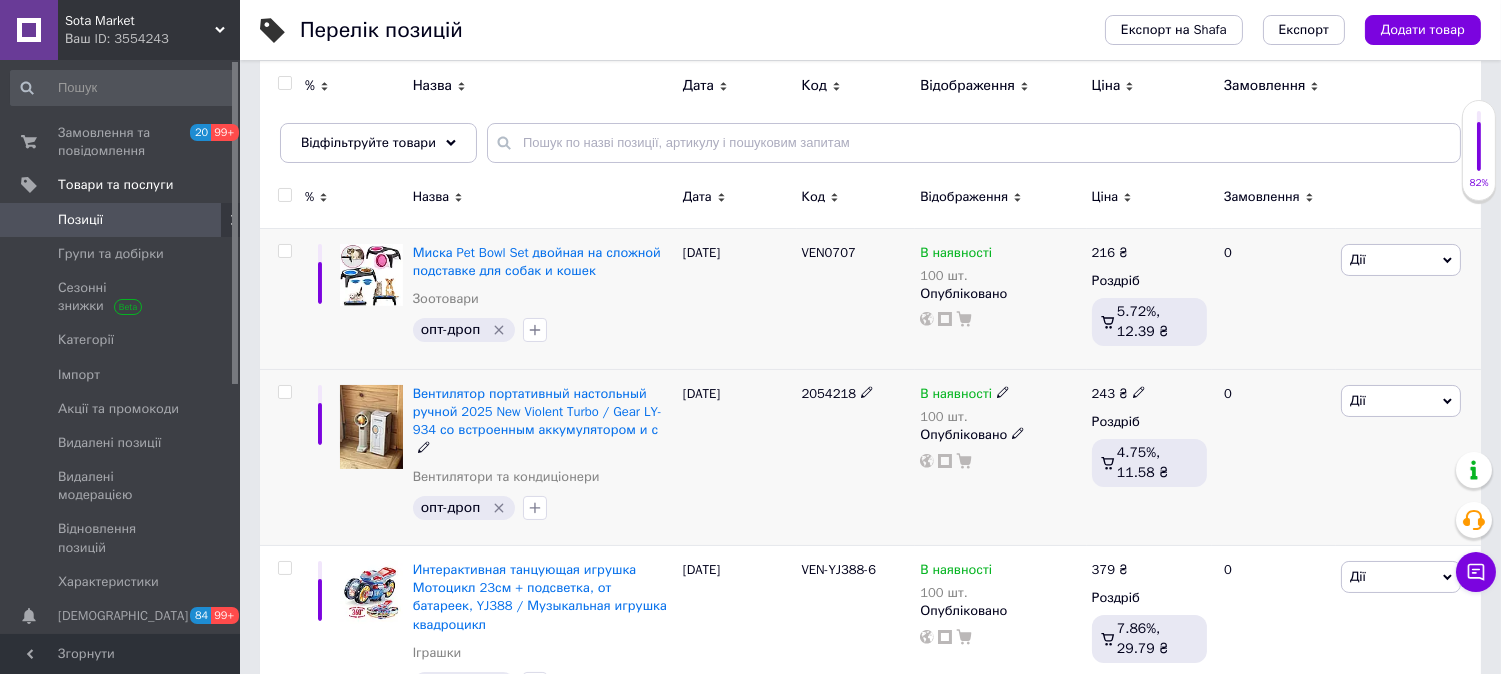 click 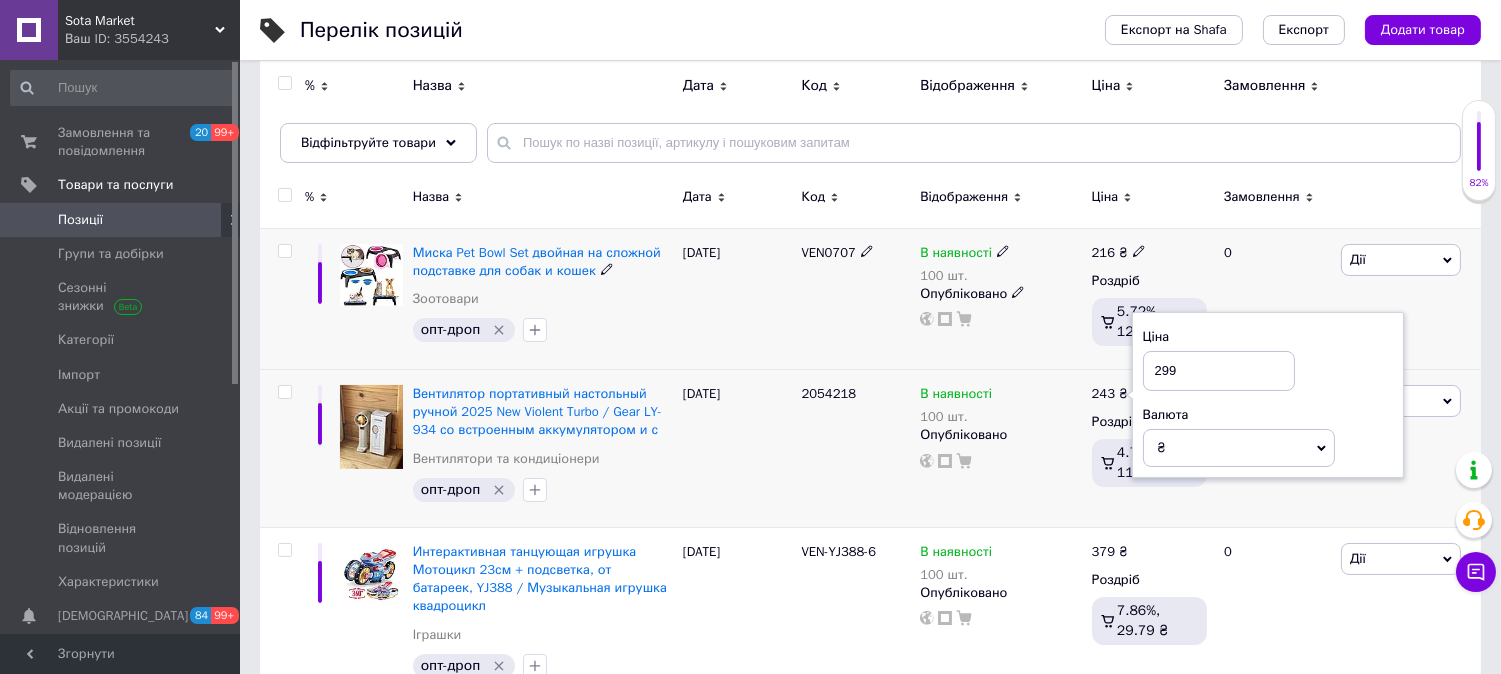 type on "299" 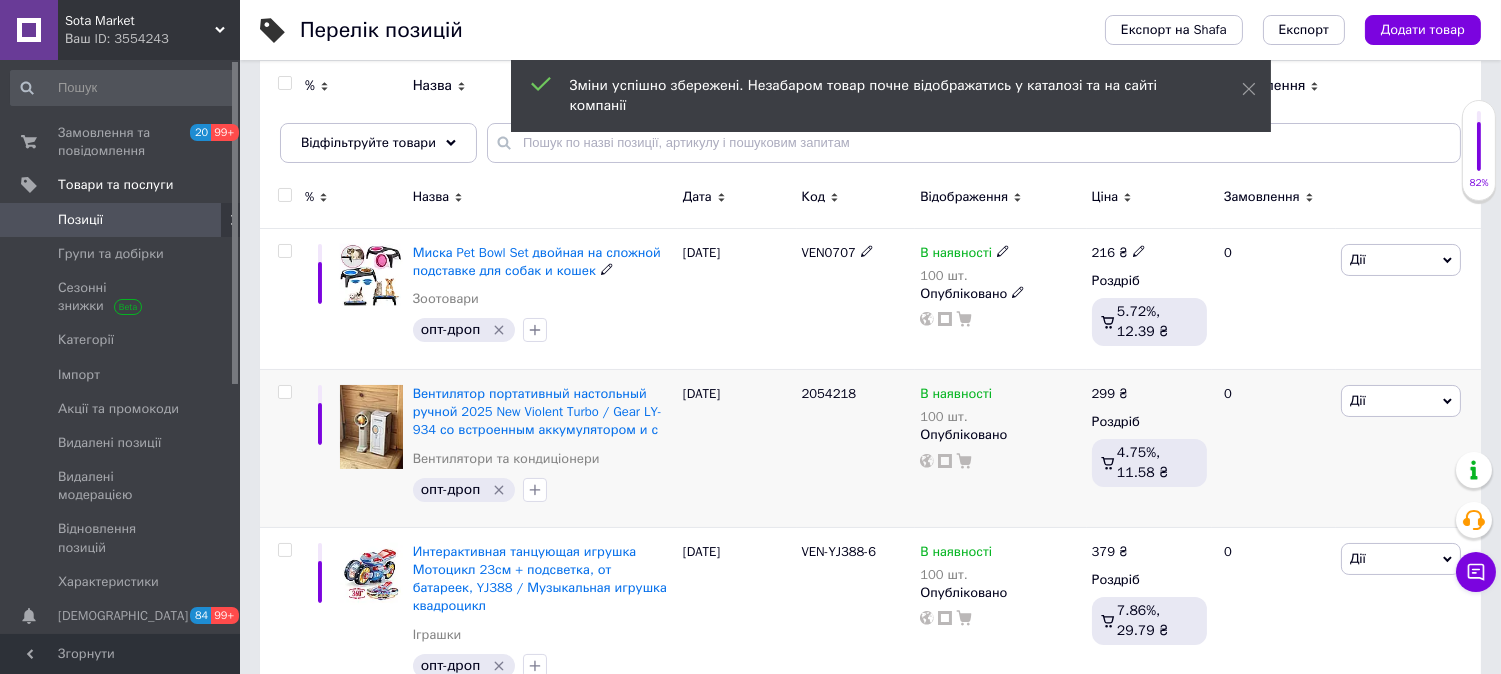 click at bounding box center (1139, 250) 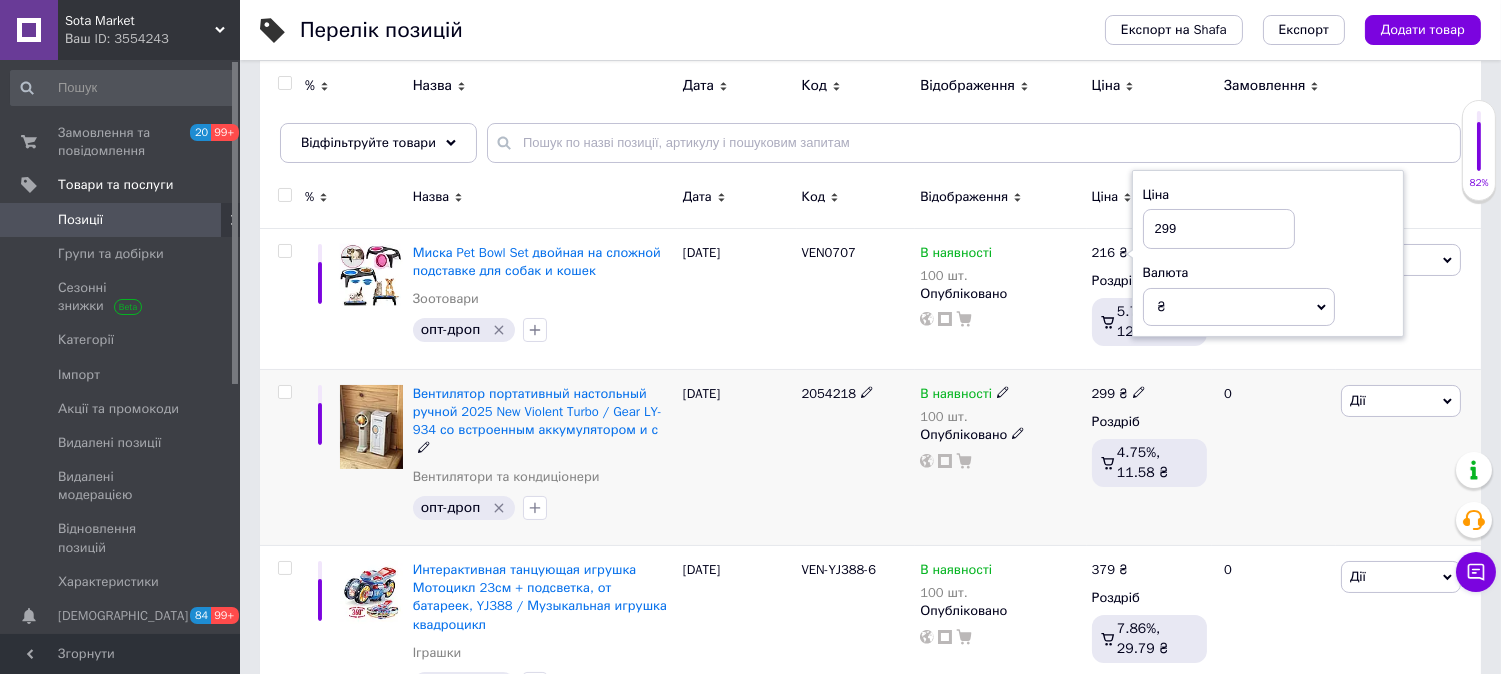type on "299" 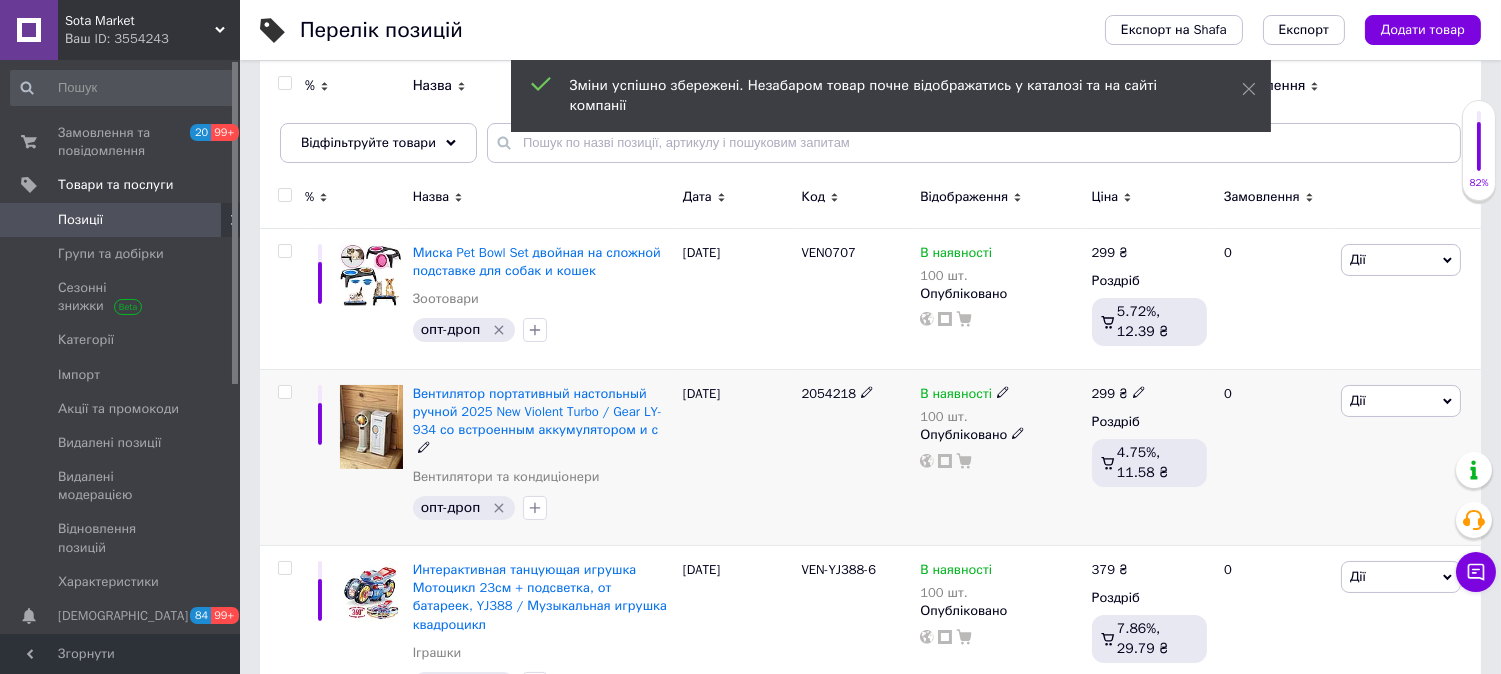 scroll, scrollTop: 314, scrollLeft: 0, axis: vertical 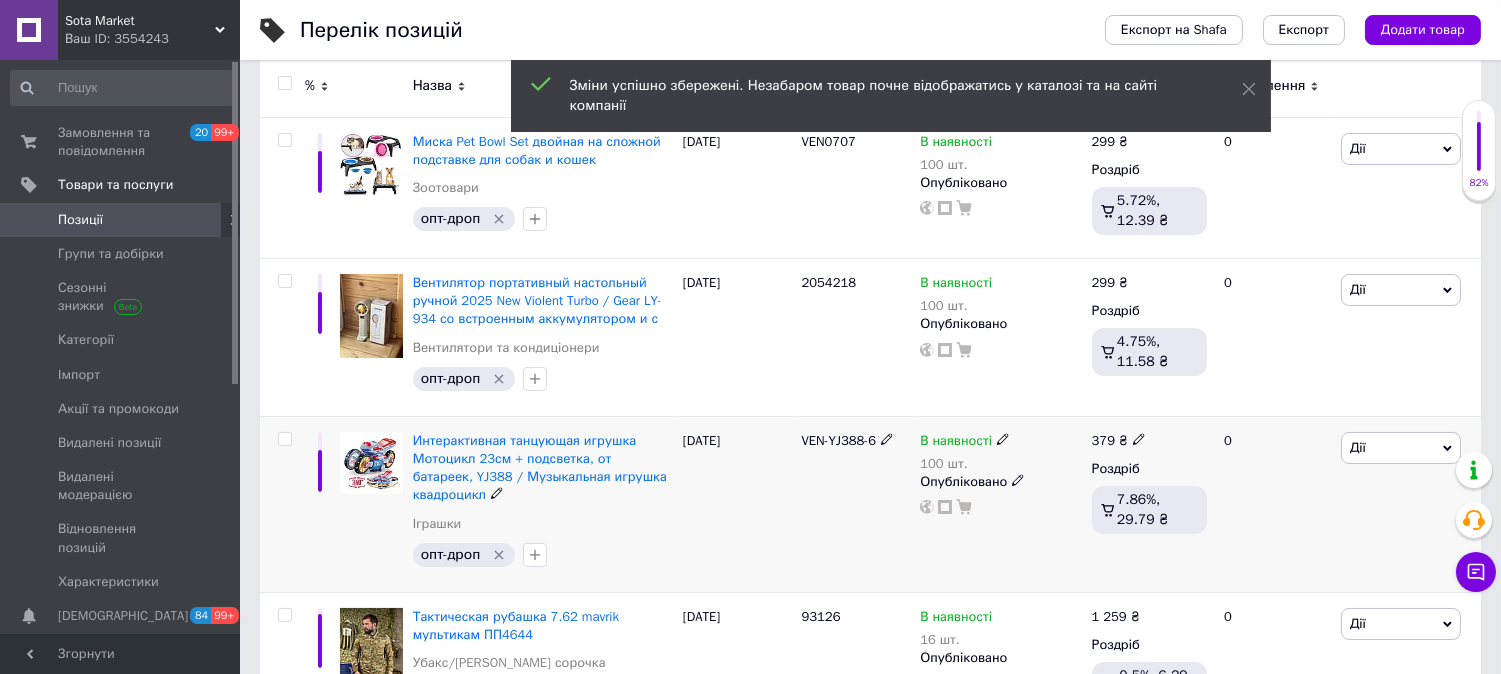 click 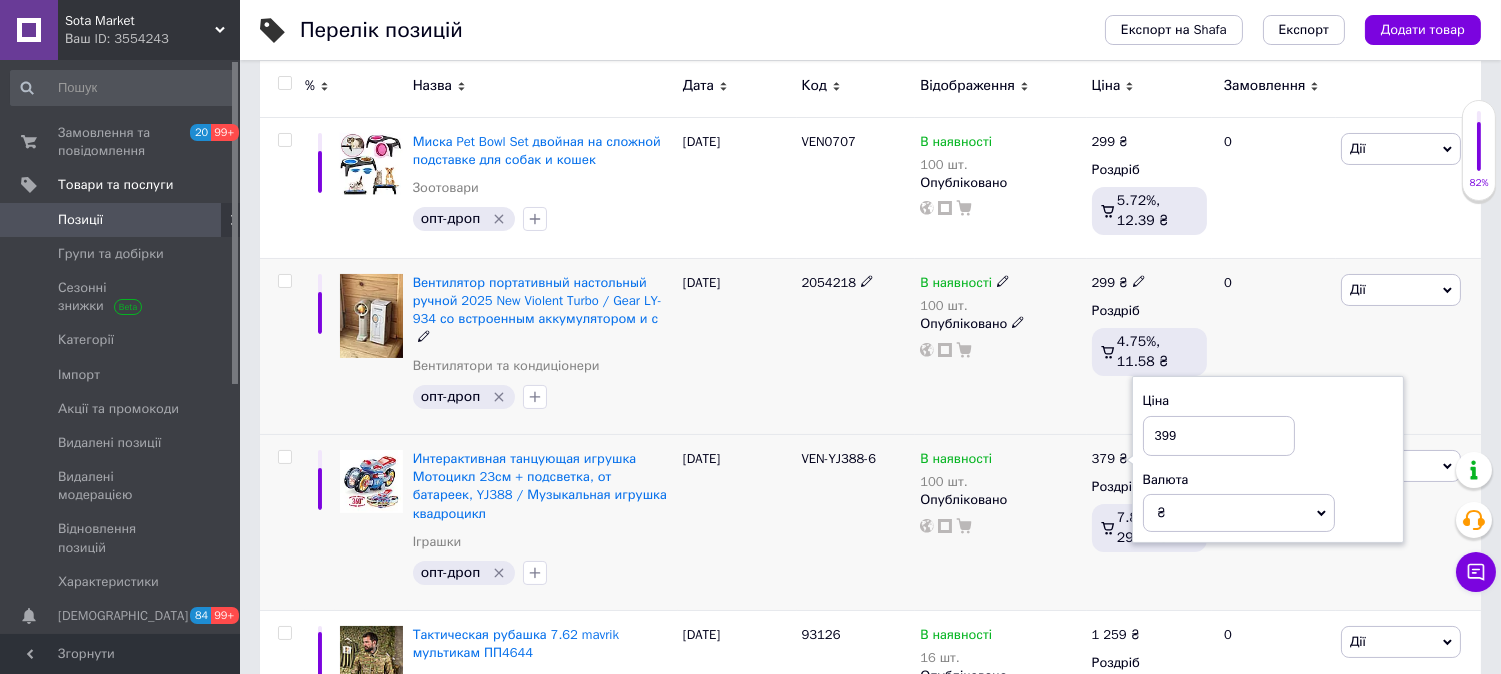type on "399" 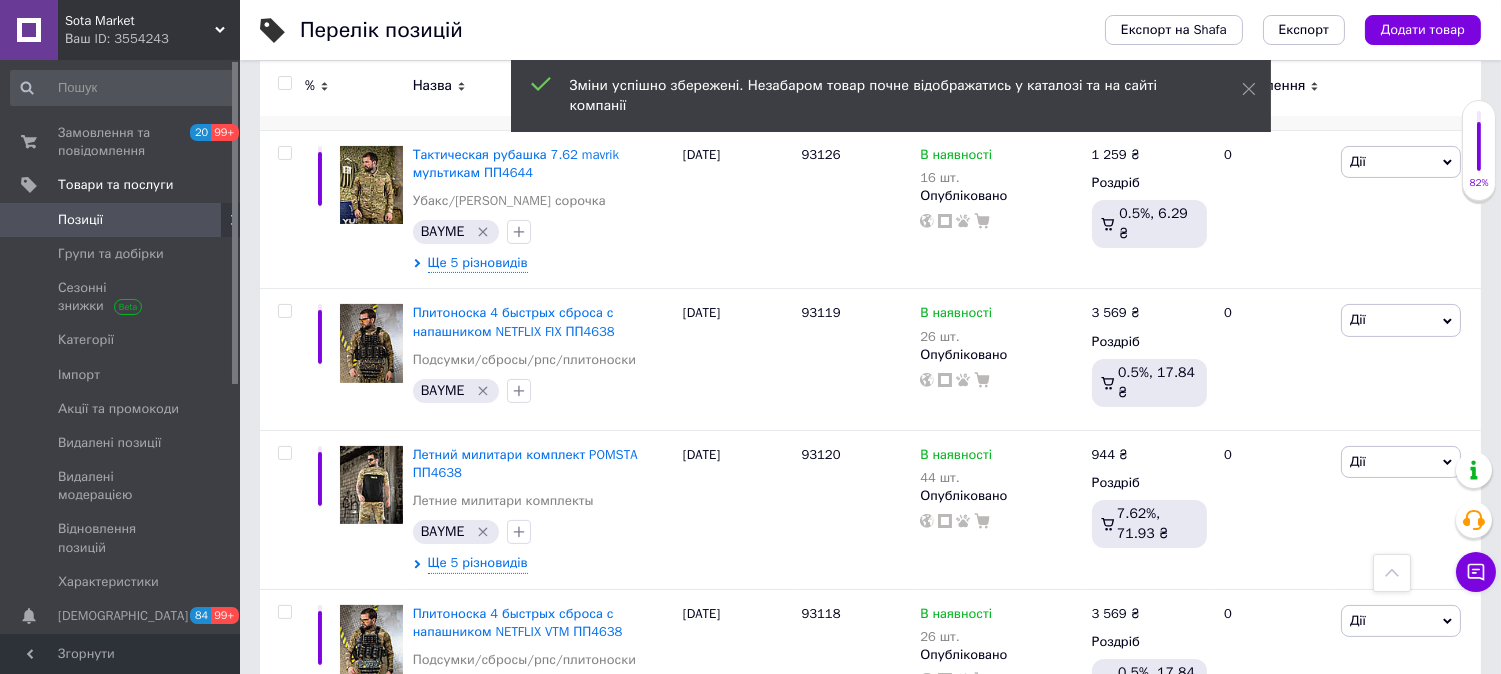 scroll, scrollTop: 870, scrollLeft: 0, axis: vertical 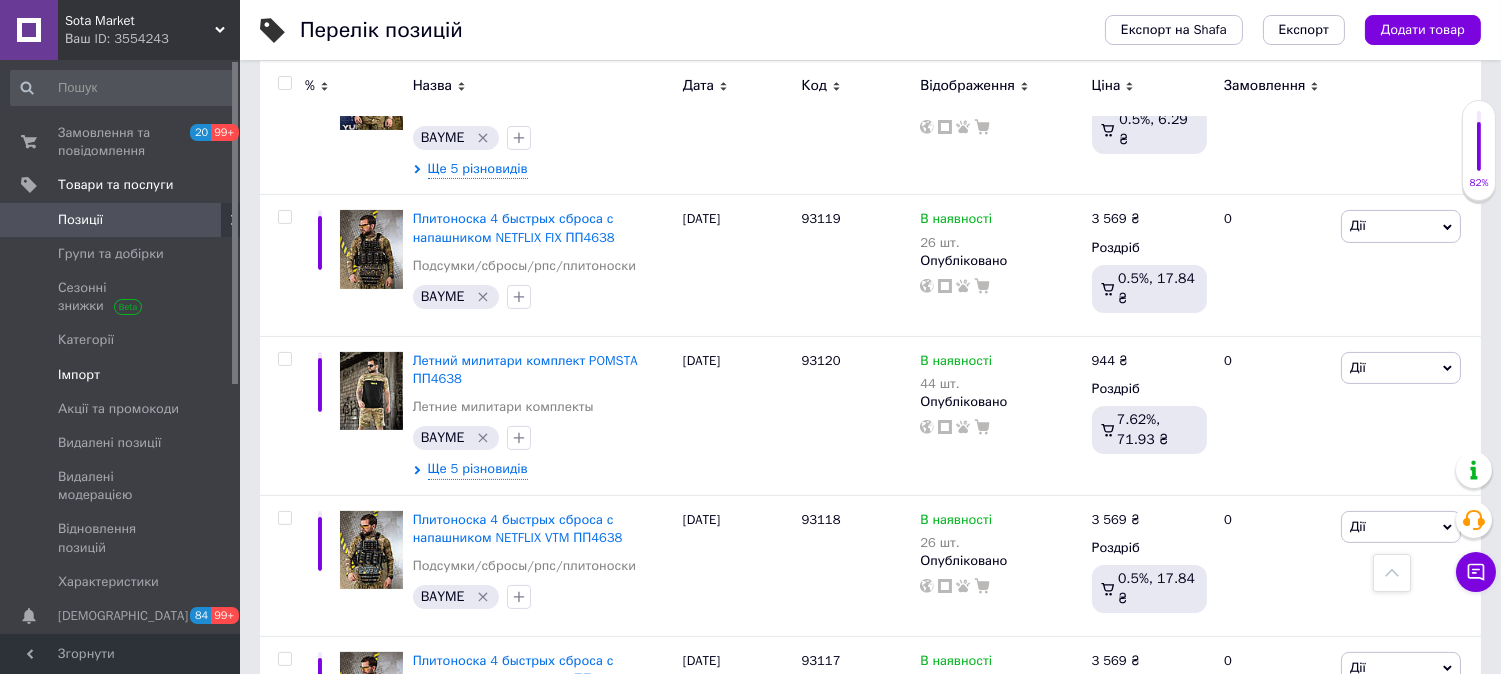 click on "Імпорт" at bounding box center (121, 375) 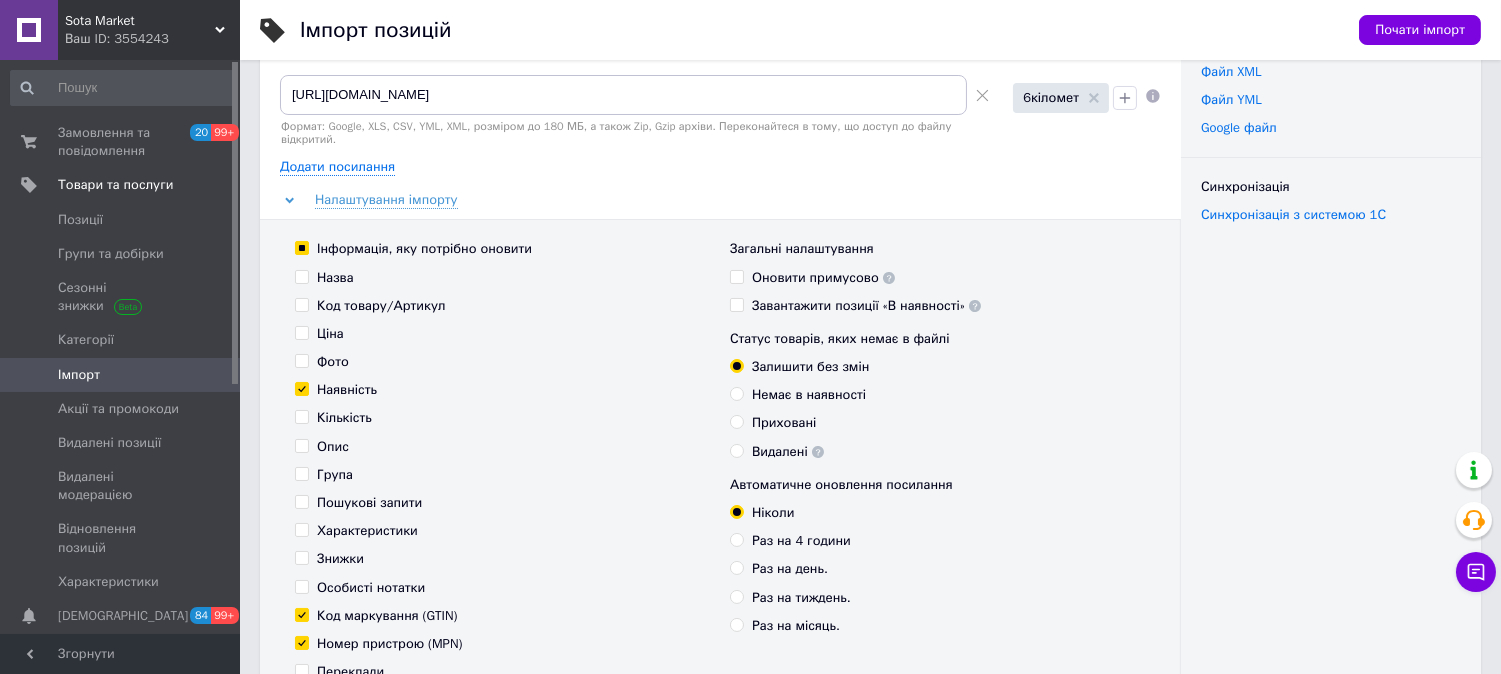 scroll, scrollTop: 0, scrollLeft: 0, axis: both 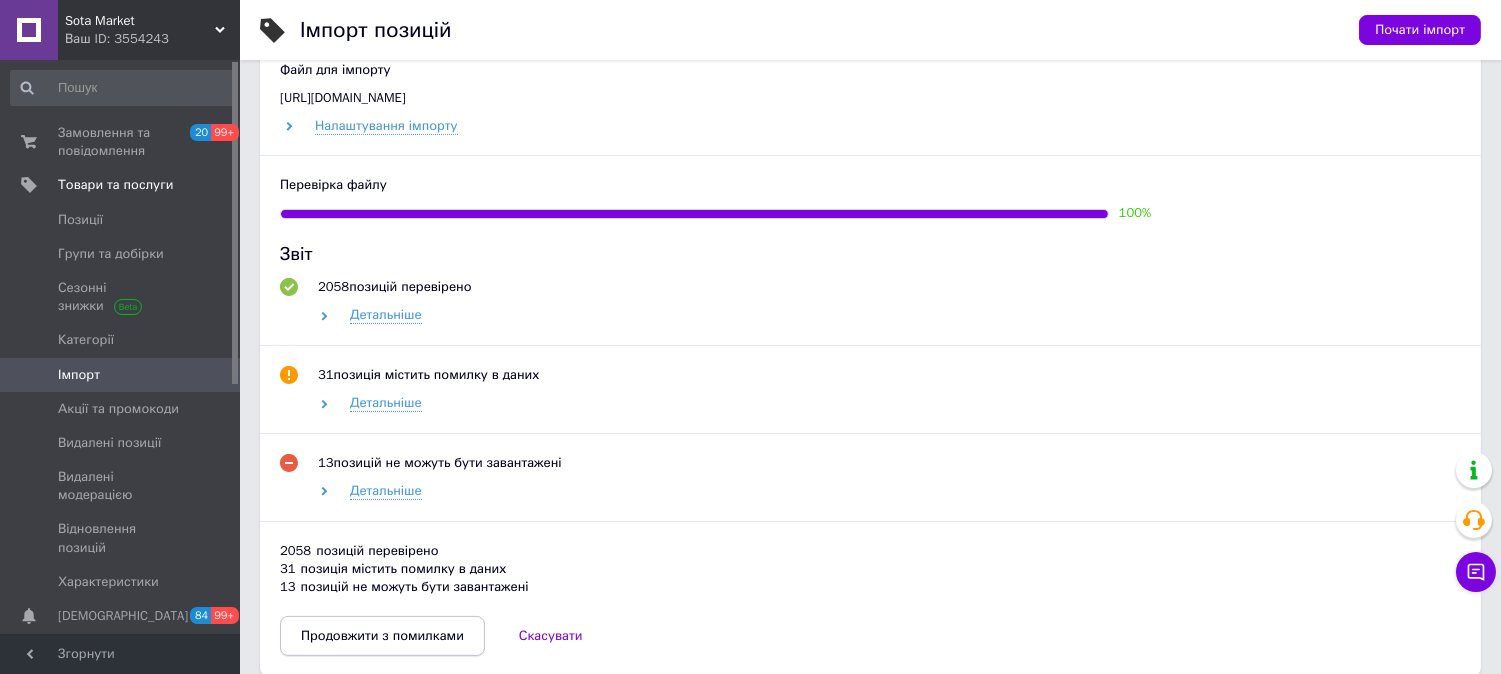 click on "Продовжити з помилками" at bounding box center [382, 636] 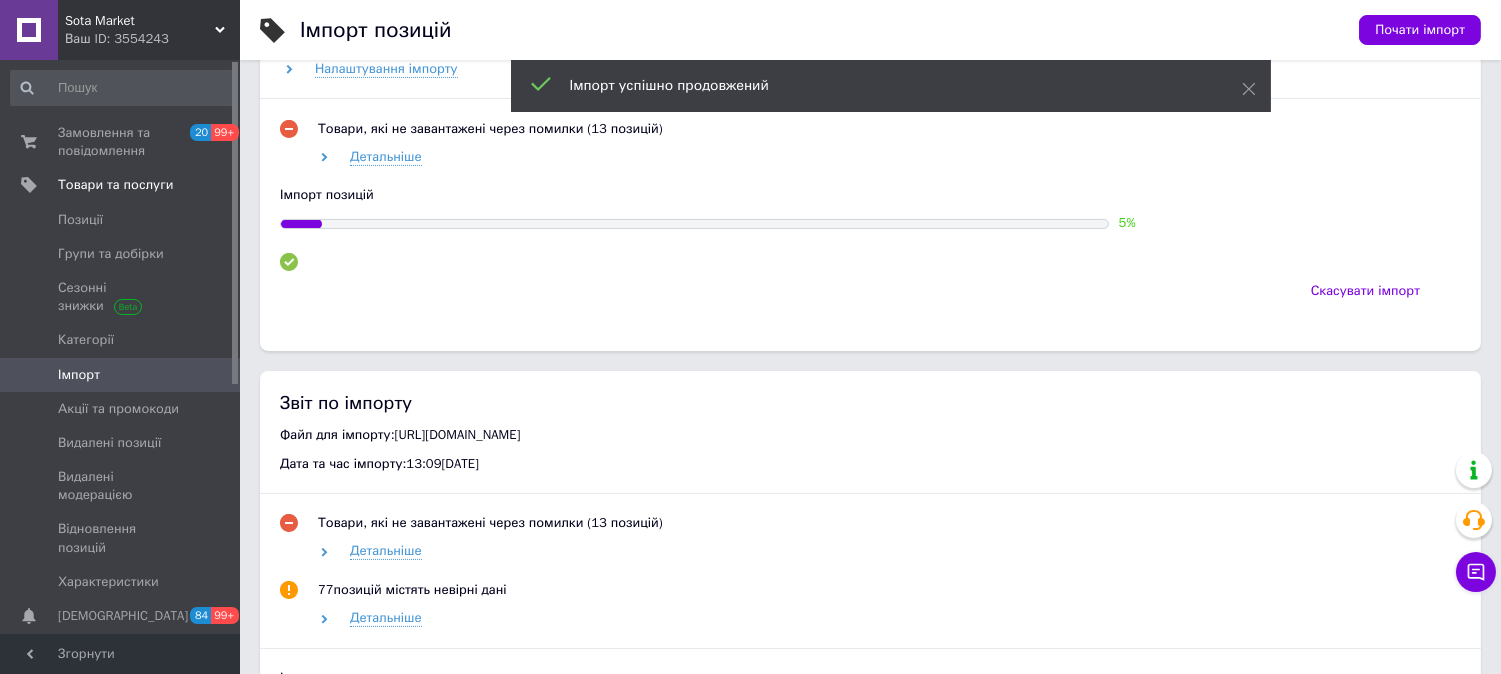 scroll, scrollTop: 1000, scrollLeft: 0, axis: vertical 